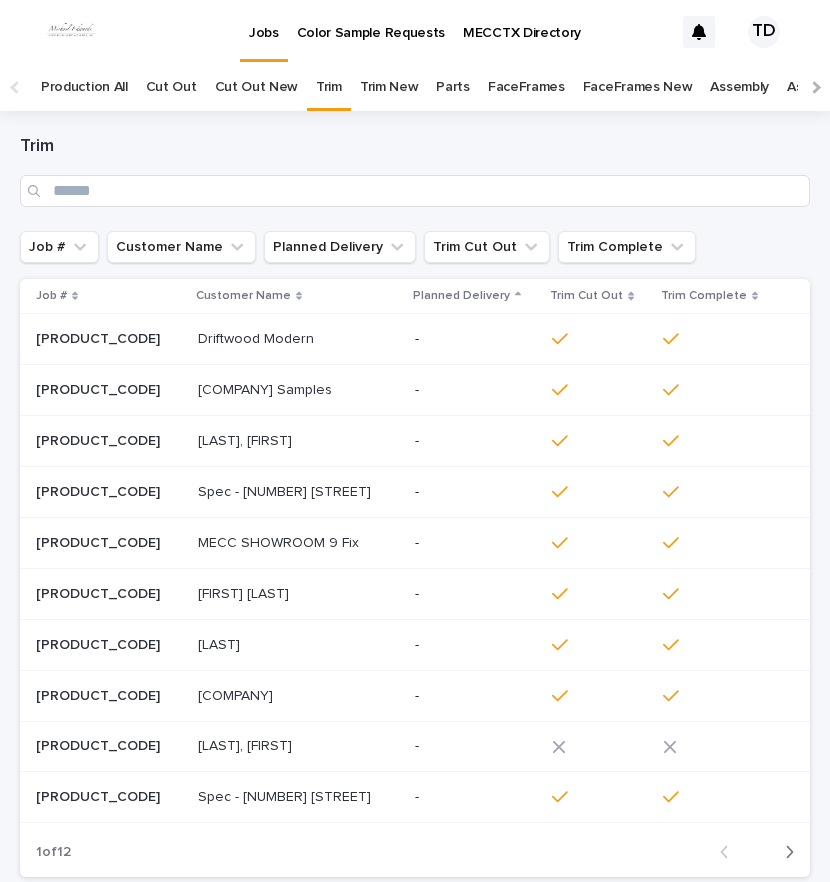scroll, scrollTop: 0, scrollLeft: 0, axis: both 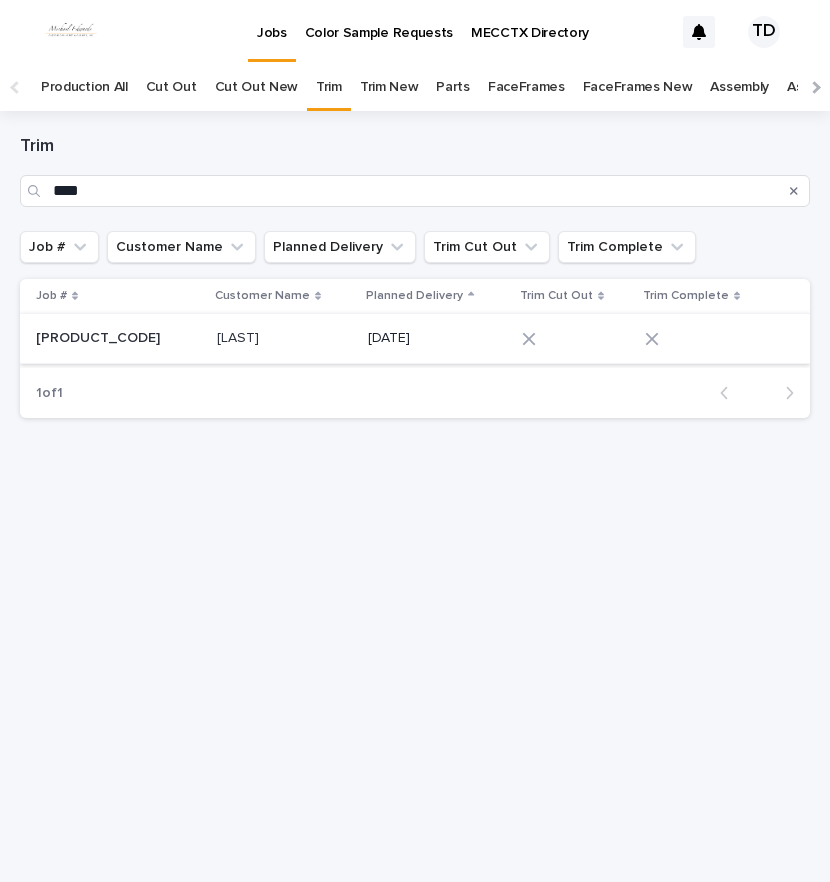 type on "****" 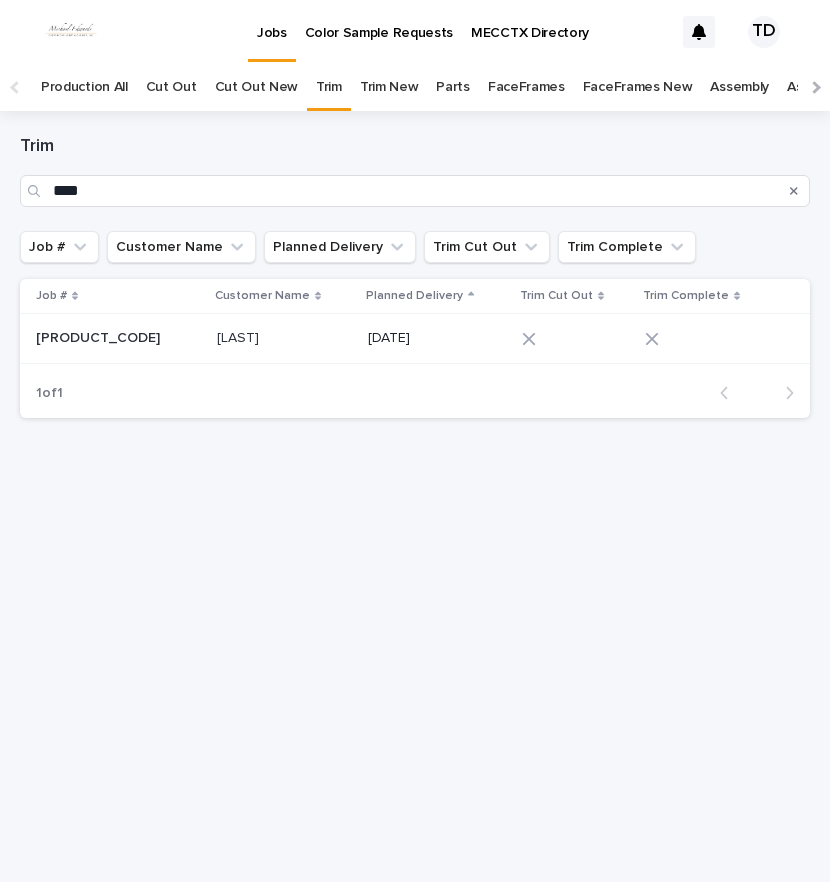 click at bounding box center (572, 339) 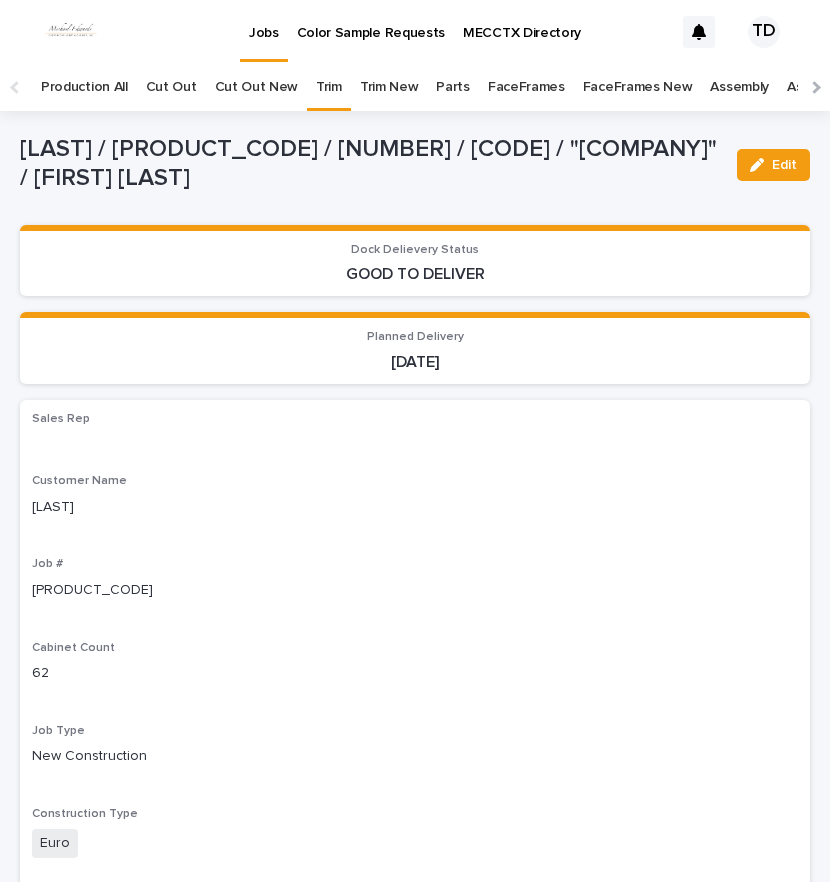 click on "Edit" at bounding box center (784, 165) 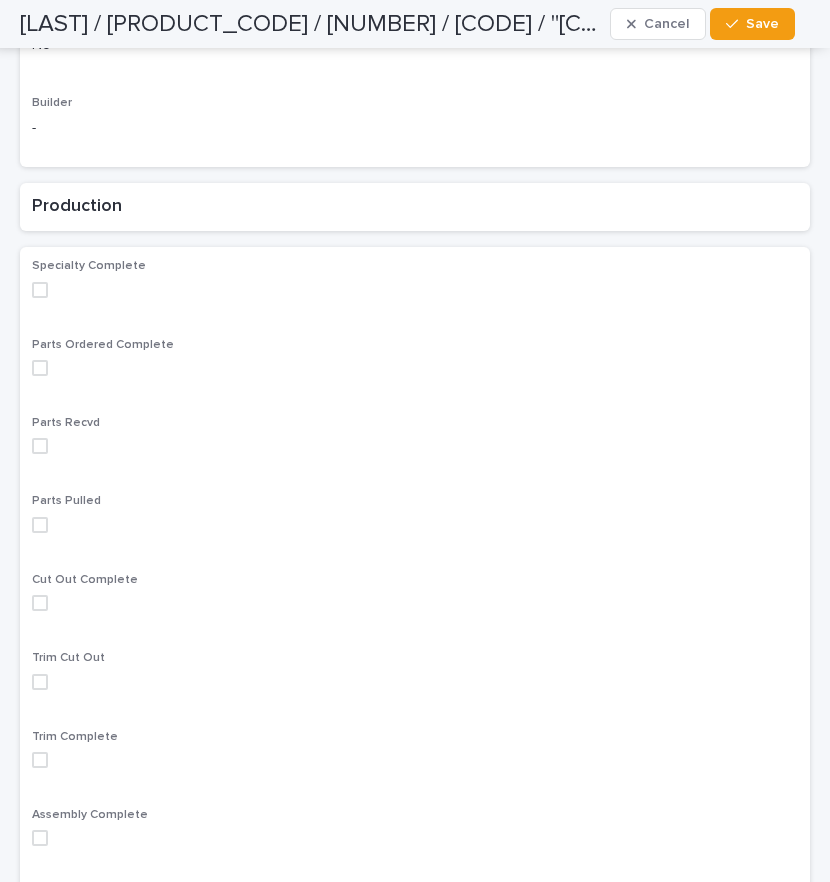 scroll, scrollTop: 1100, scrollLeft: 0, axis: vertical 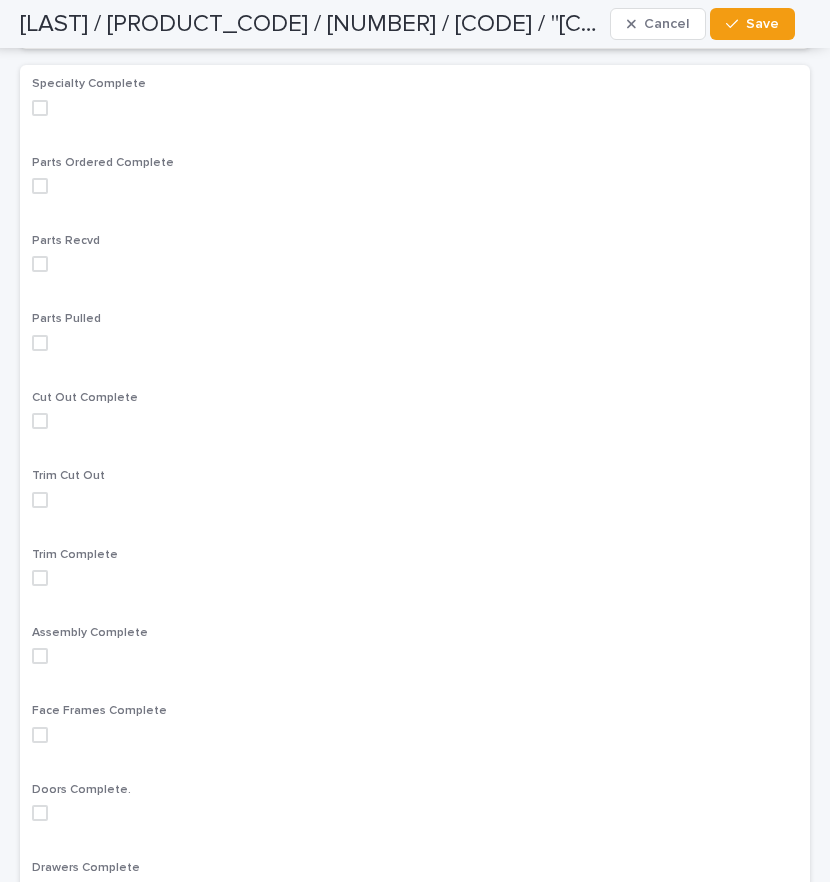 click at bounding box center [40, 500] 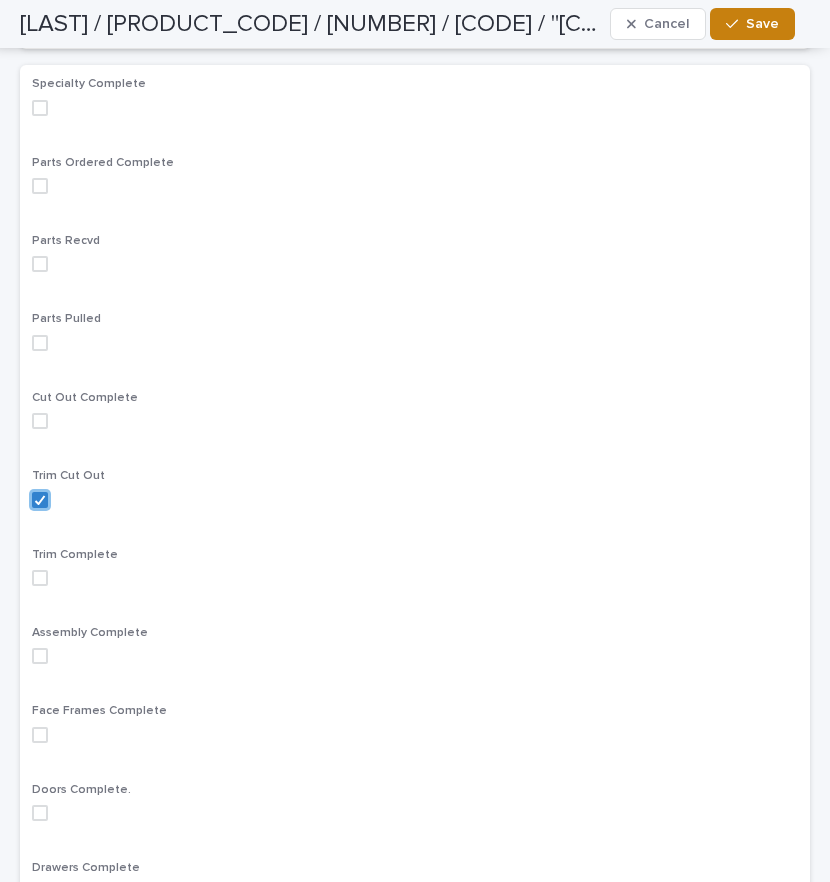 click at bounding box center [736, 24] 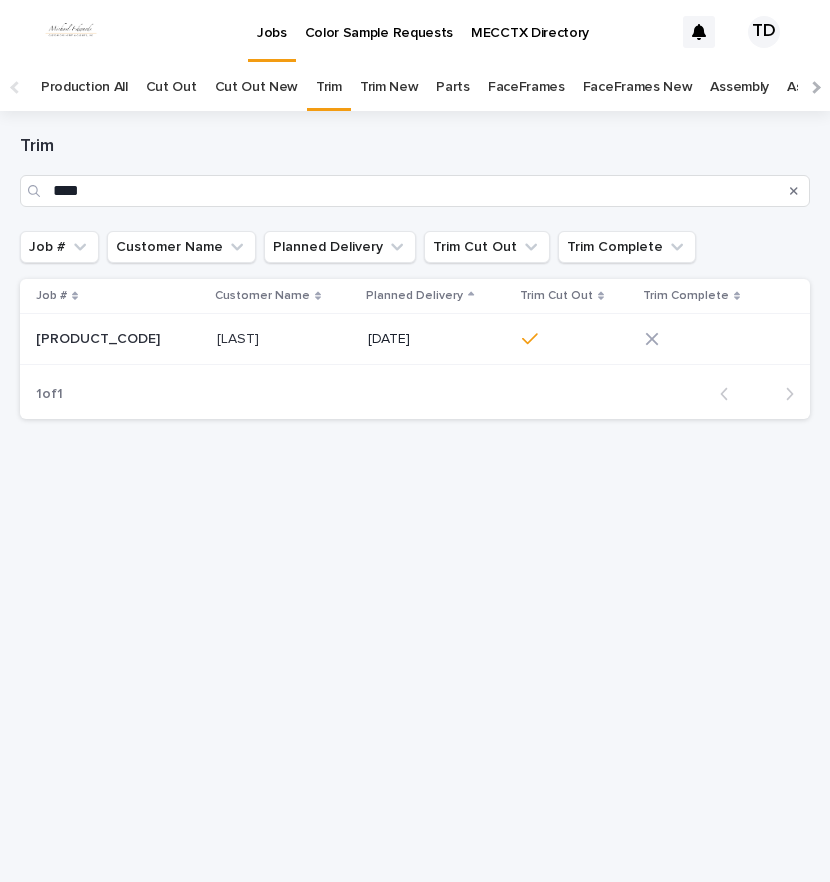 scroll, scrollTop: 0, scrollLeft: 0, axis: both 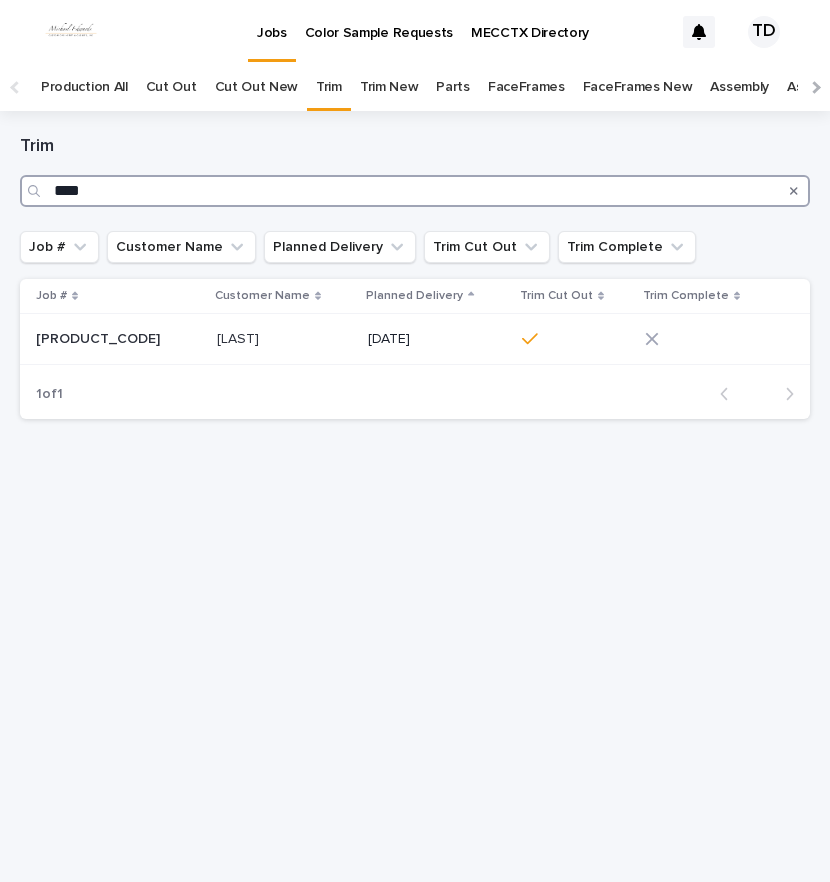 click on "****" at bounding box center [415, 191] 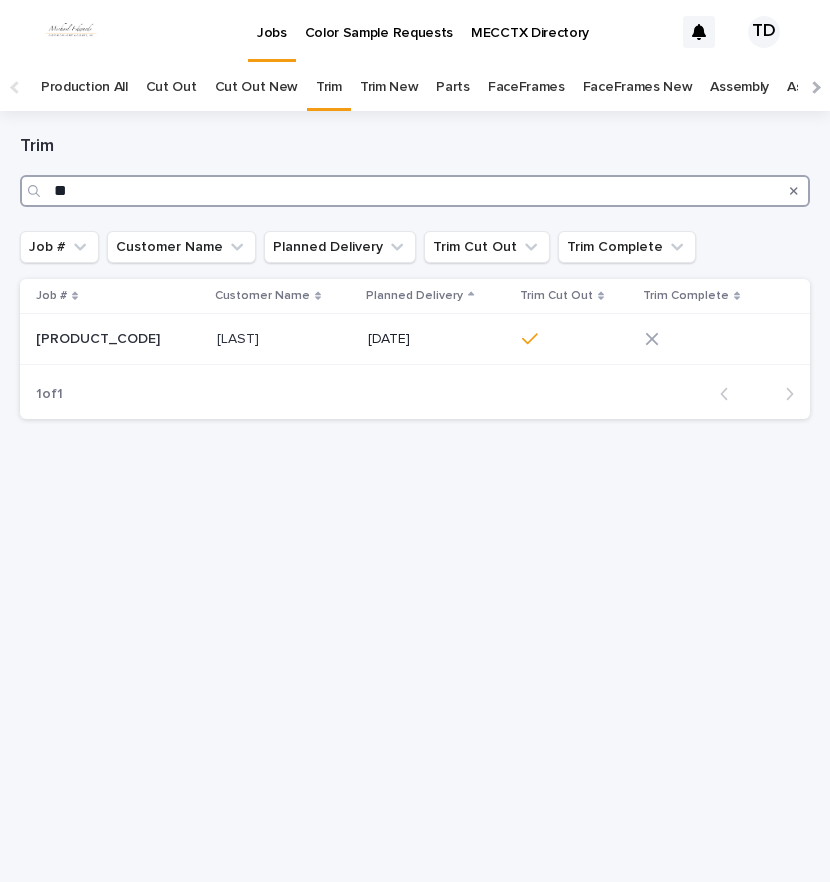 type on "*" 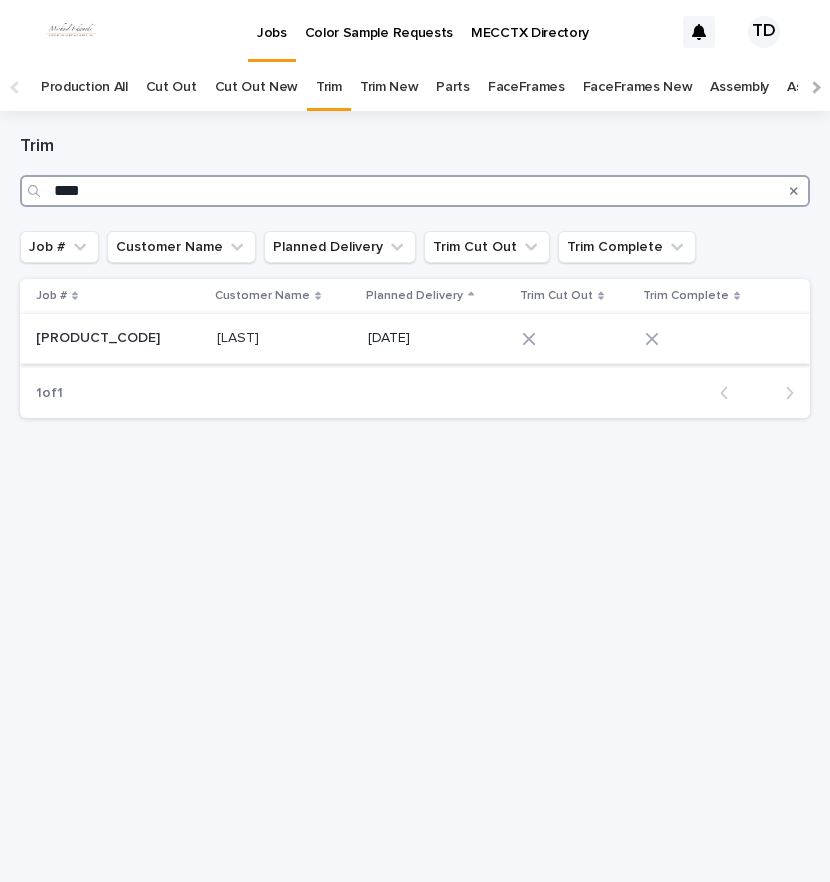 type on "****" 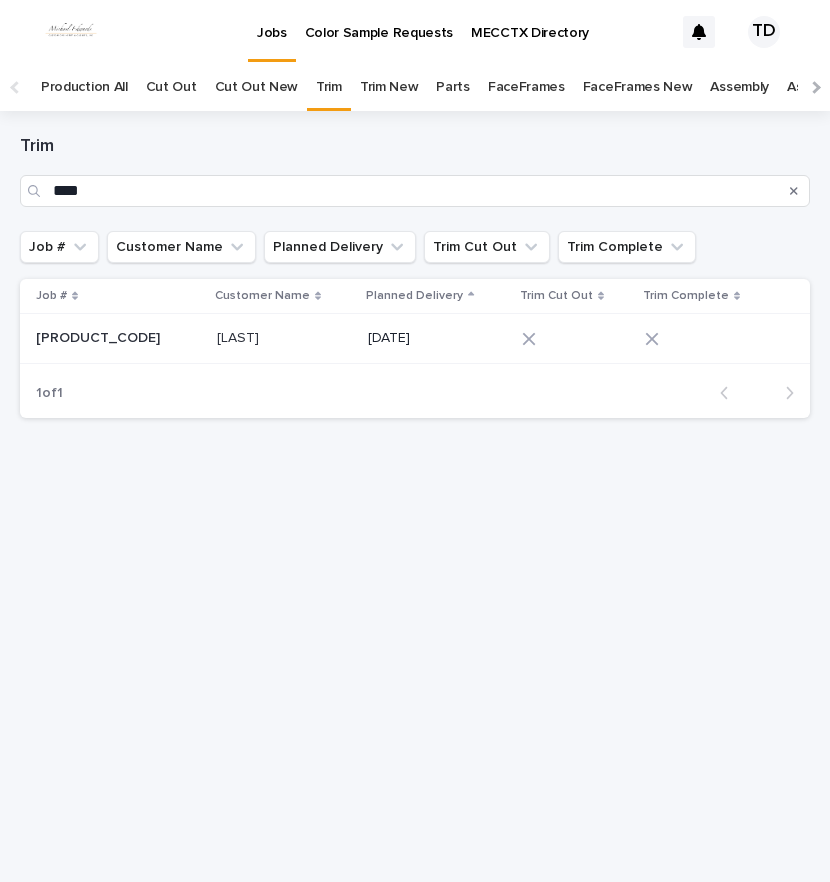 click at bounding box center [575, 339] 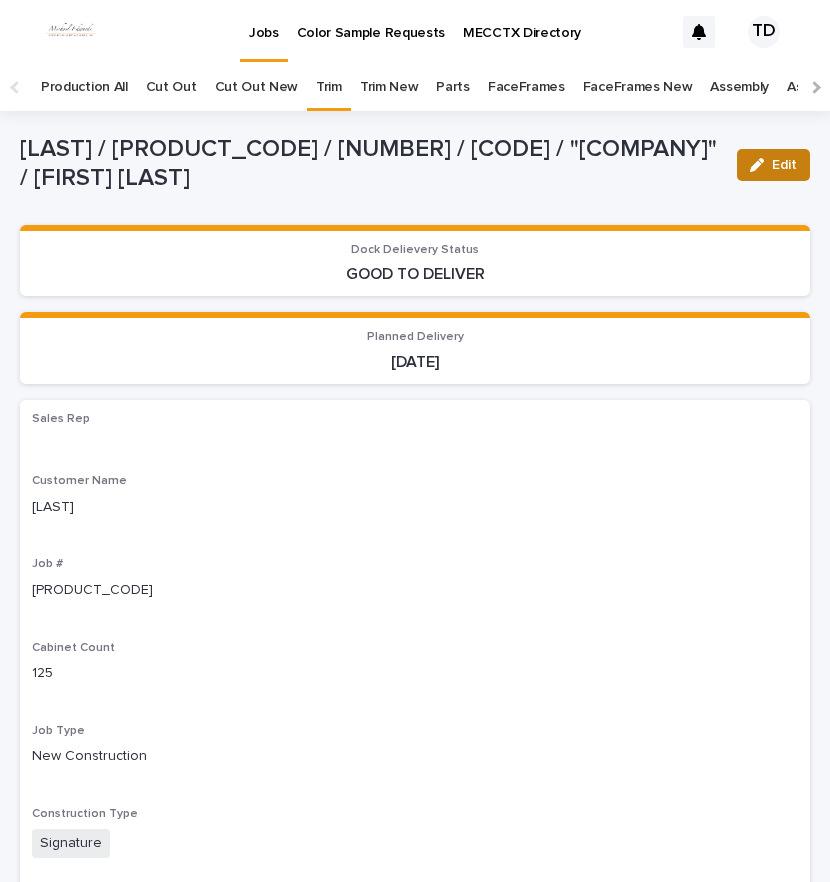 drag, startPoint x: 766, startPoint y: 166, endPoint x: 457, endPoint y: 331, distance: 350.29416 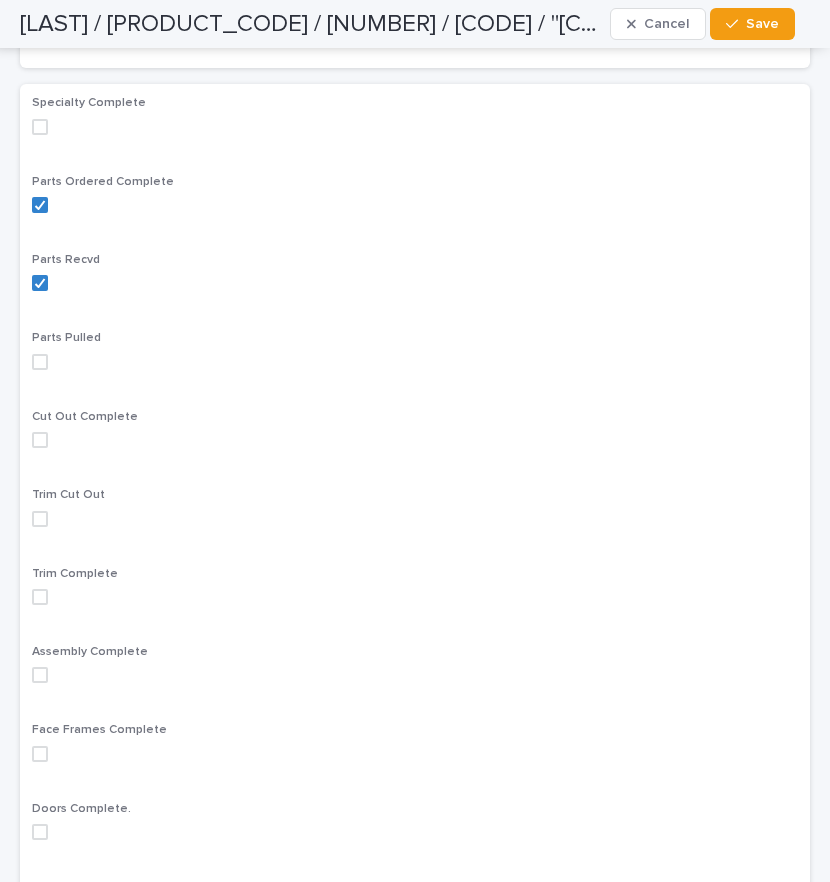 scroll, scrollTop: 1300, scrollLeft: 0, axis: vertical 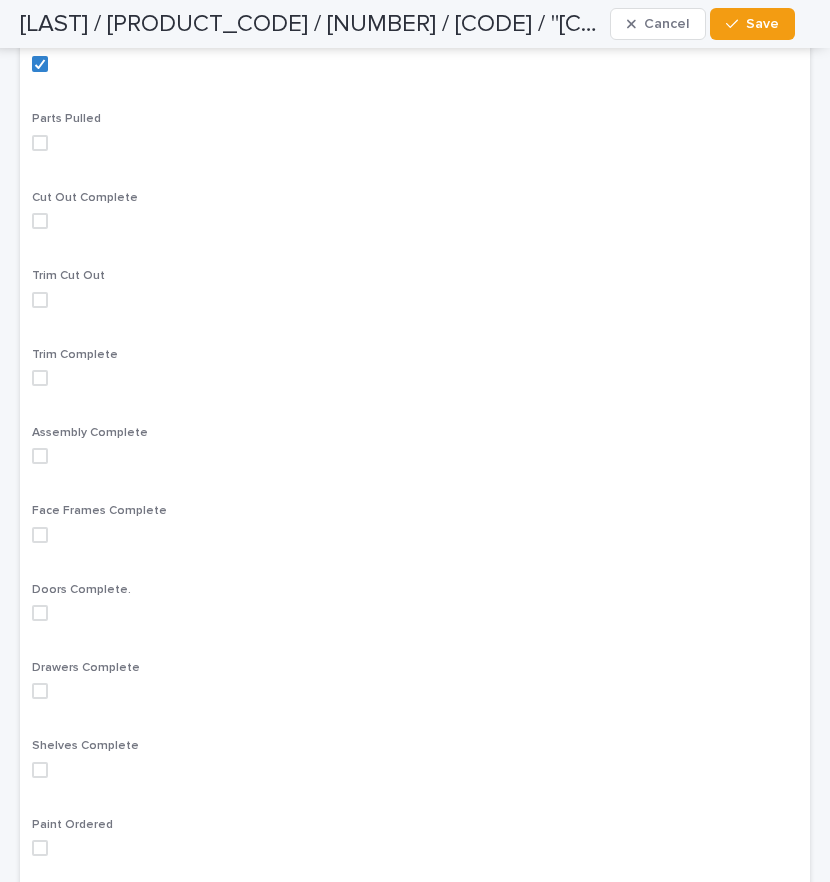 drag, startPoint x: 43, startPoint y: 299, endPoint x: 265, endPoint y: 229, distance: 232.77457 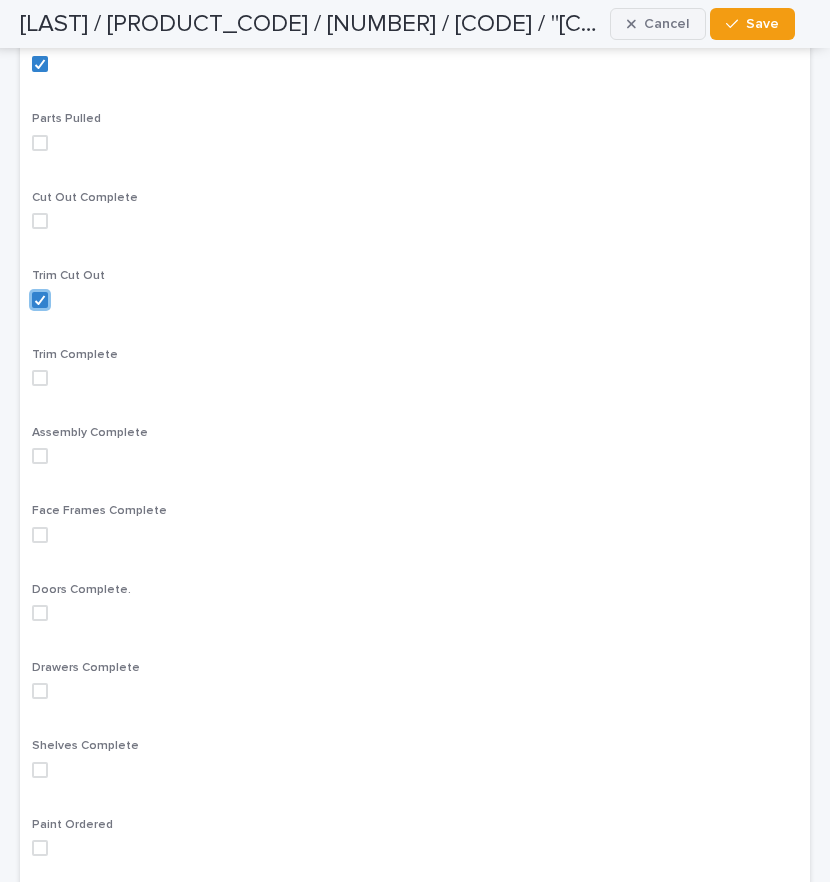 drag, startPoint x: 783, startPoint y: 24, endPoint x: 688, endPoint y: 28, distance: 95.084175 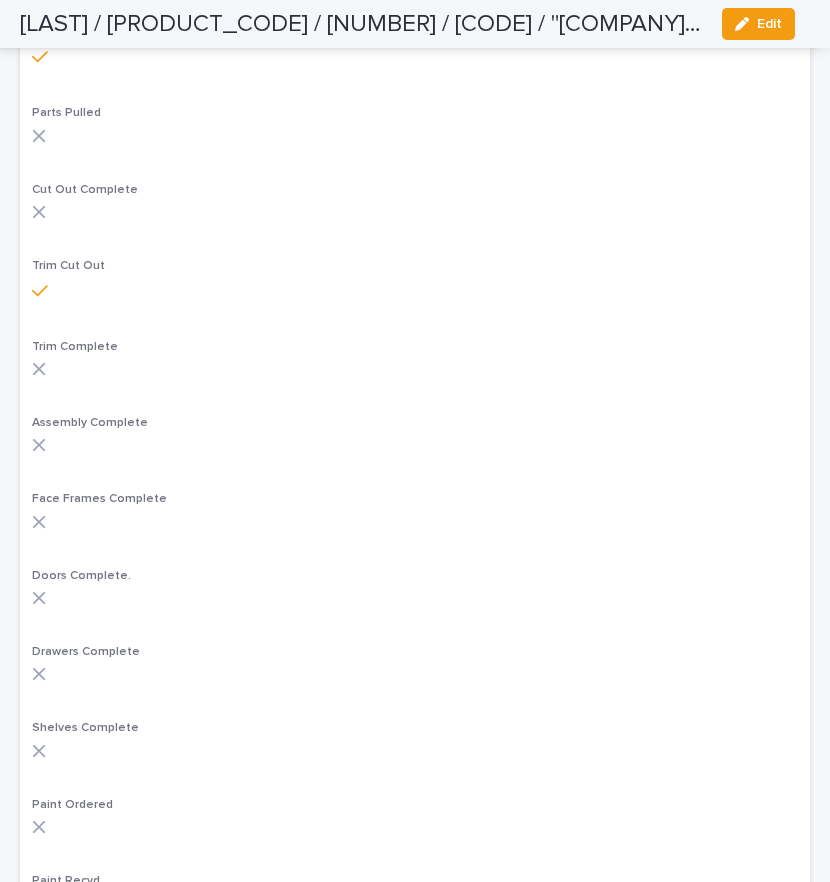 scroll, scrollTop: 1236, scrollLeft: 0, axis: vertical 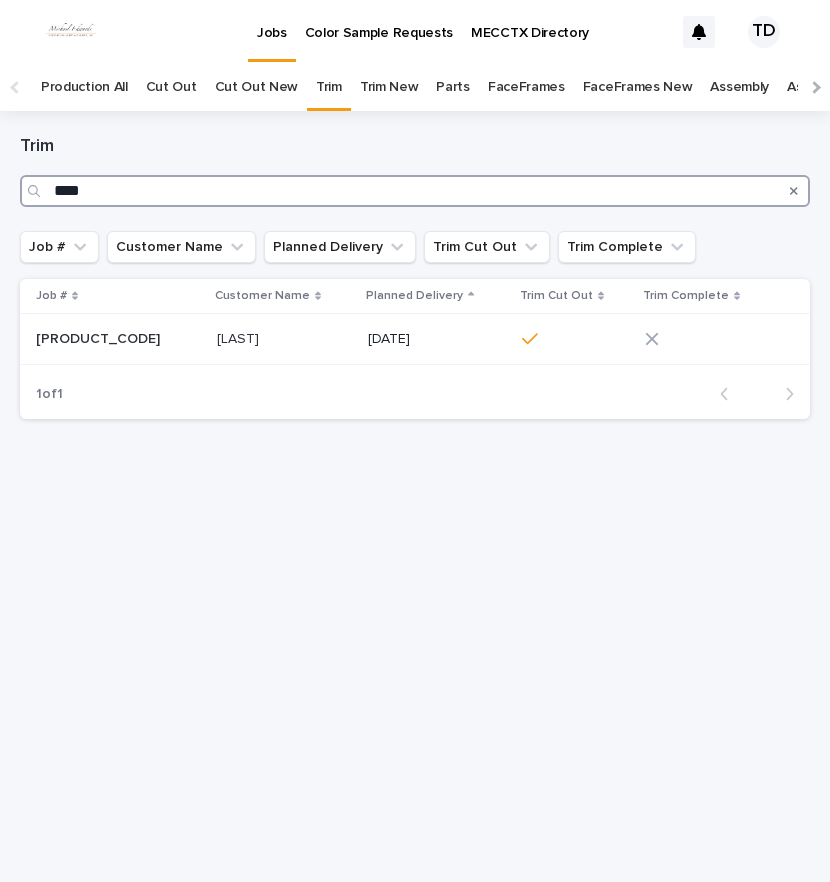 click on "****" at bounding box center [415, 191] 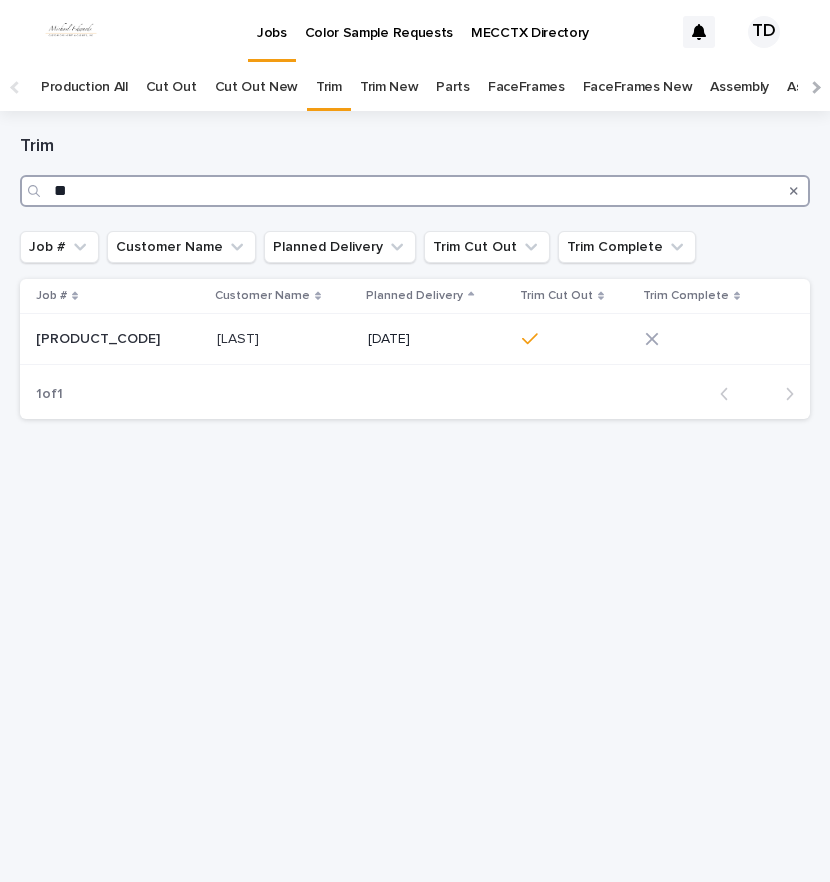 type on "*" 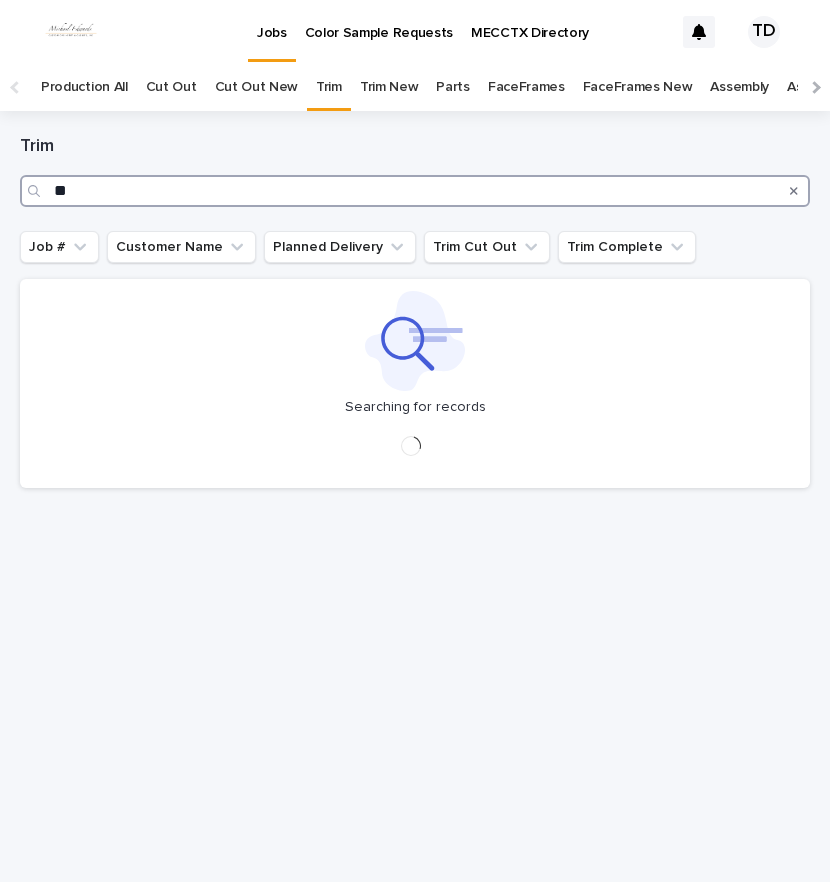 type on "*" 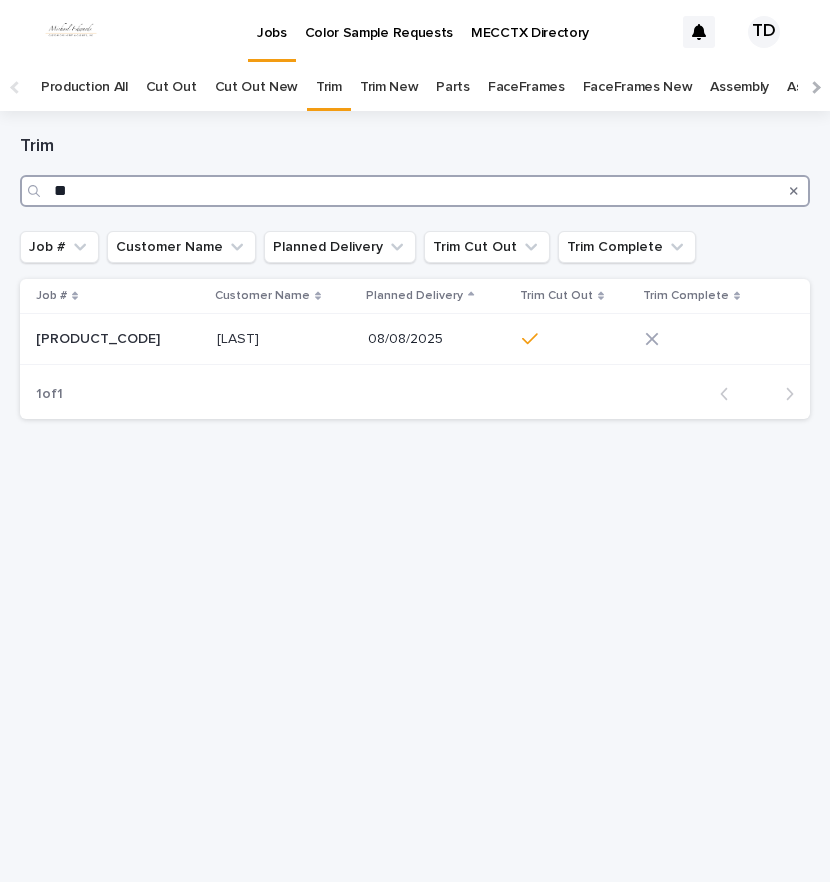 type on "*" 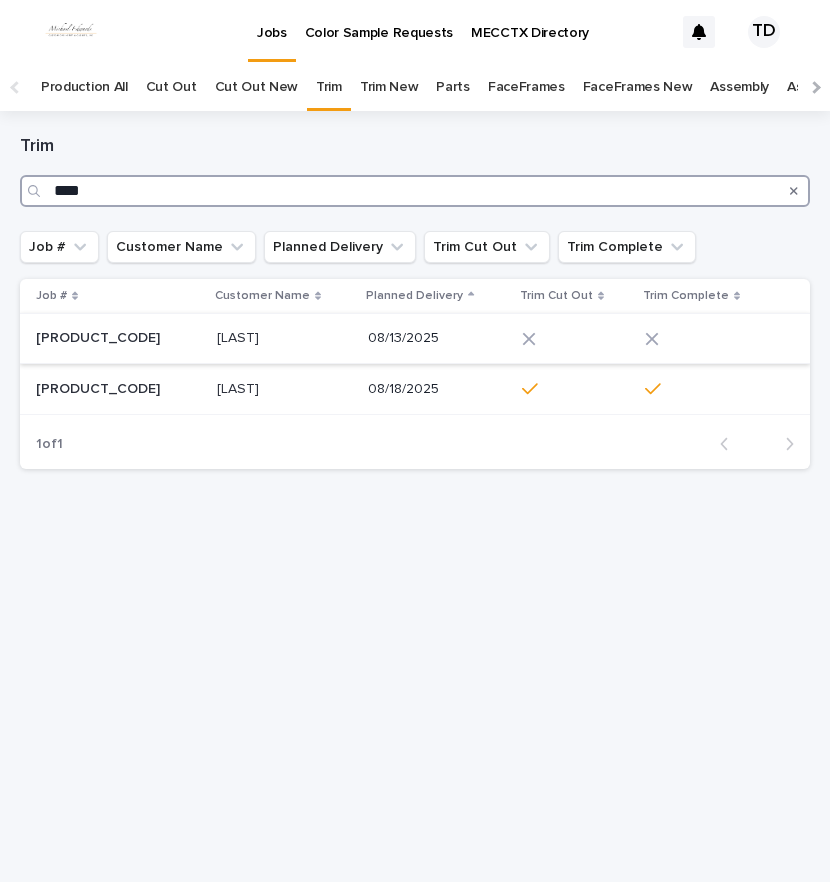 type on "****" 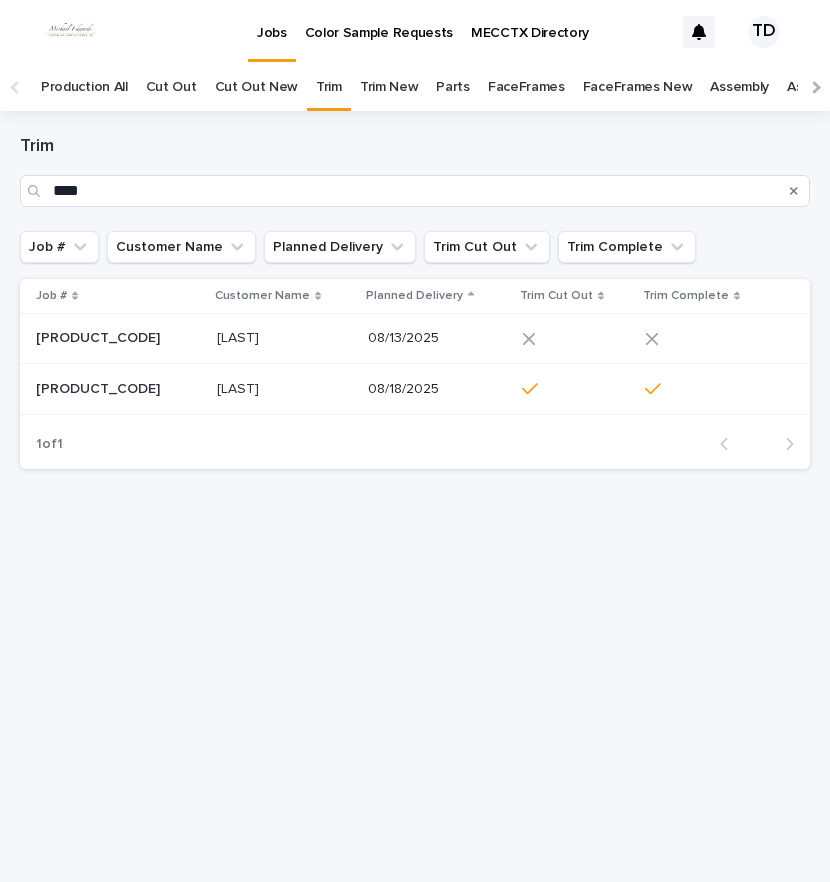 click on "08/13/2025" at bounding box center (437, 338) 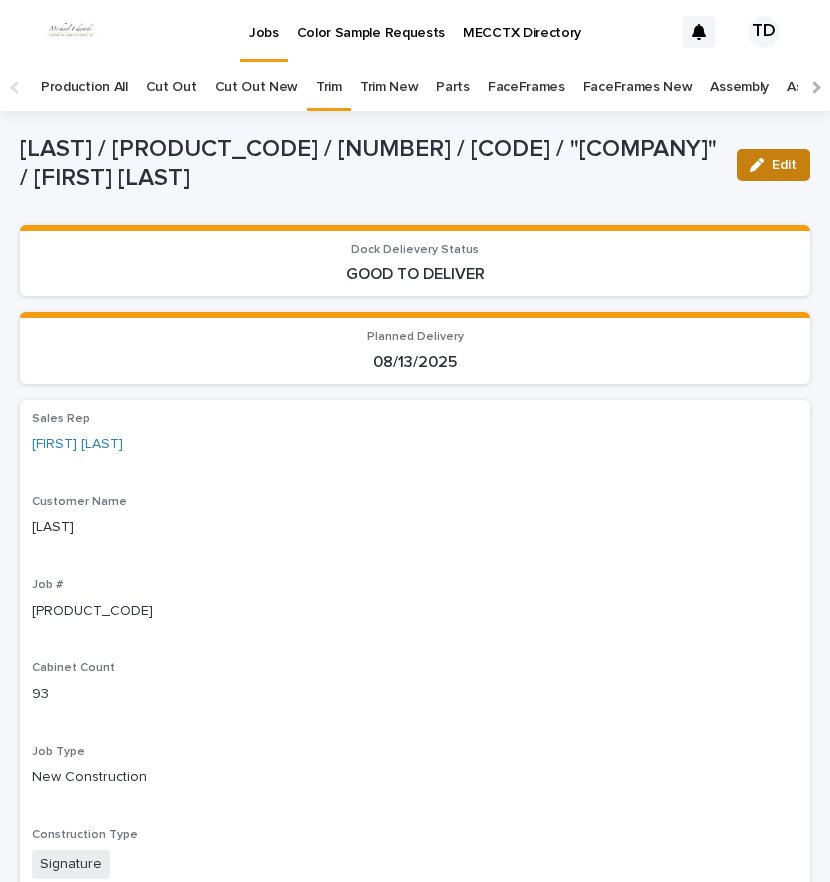 drag, startPoint x: 765, startPoint y: 164, endPoint x: 449, endPoint y: 262, distance: 330.84738 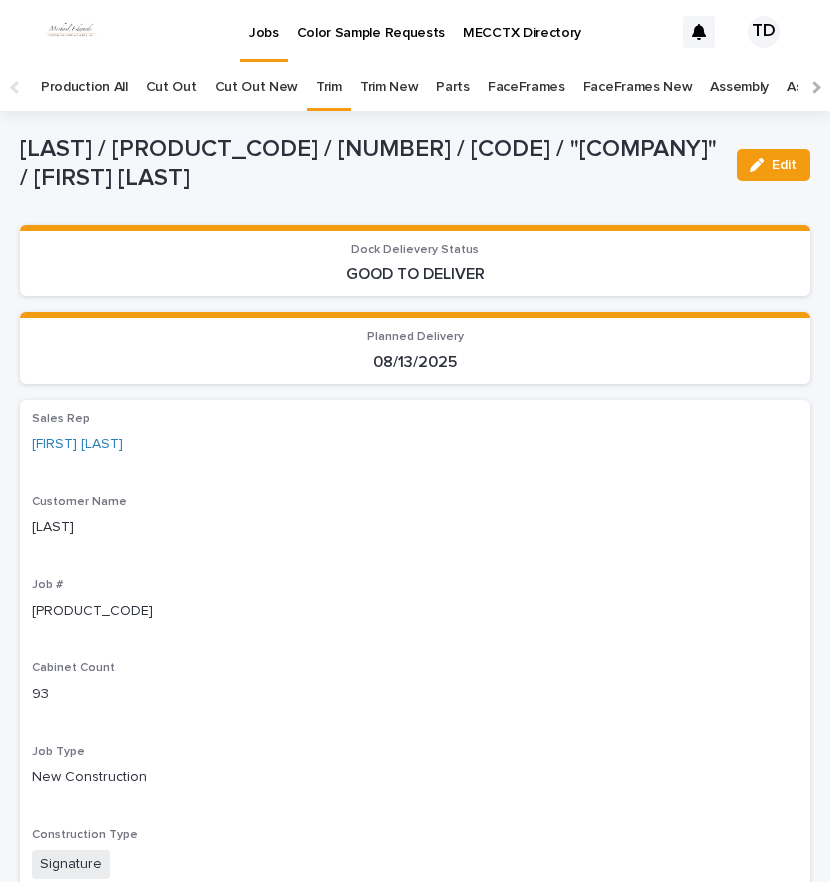 click on "Edit" at bounding box center (784, 165) 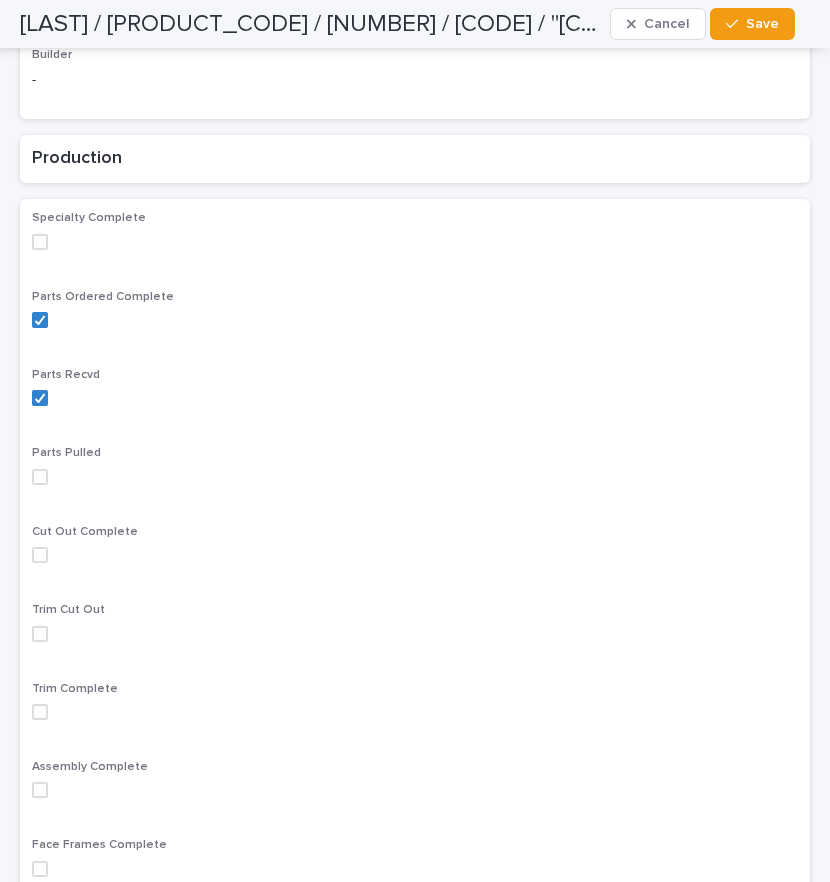 scroll, scrollTop: 1200, scrollLeft: 0, axis: vertical 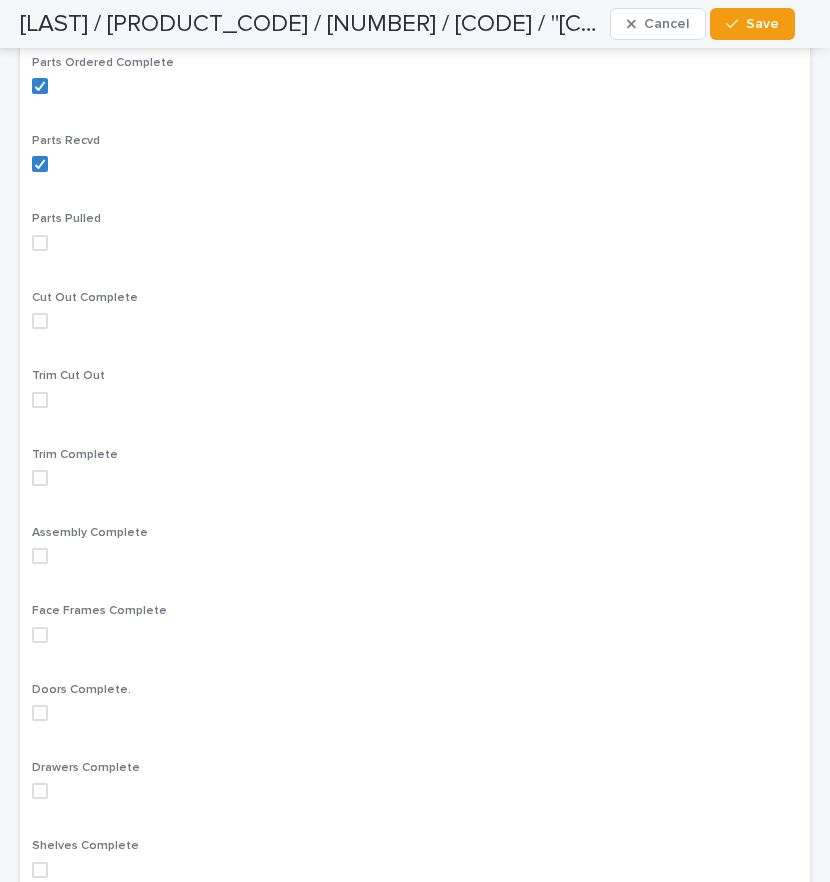 click at bounding box center [40, 400] 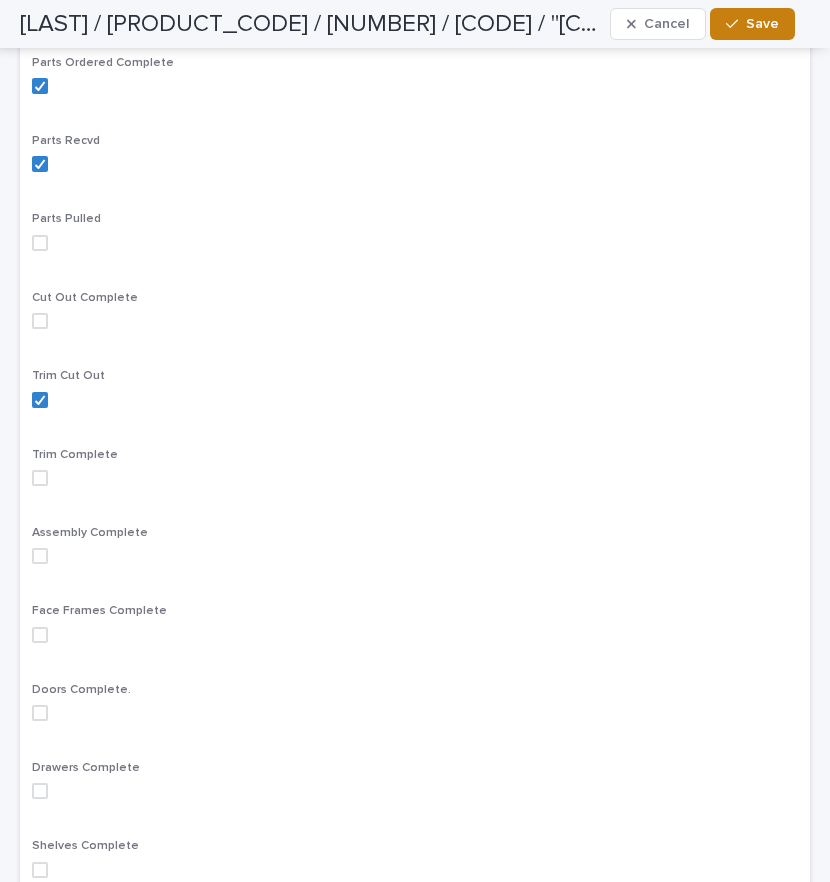 click at bounding box center [736, 24] 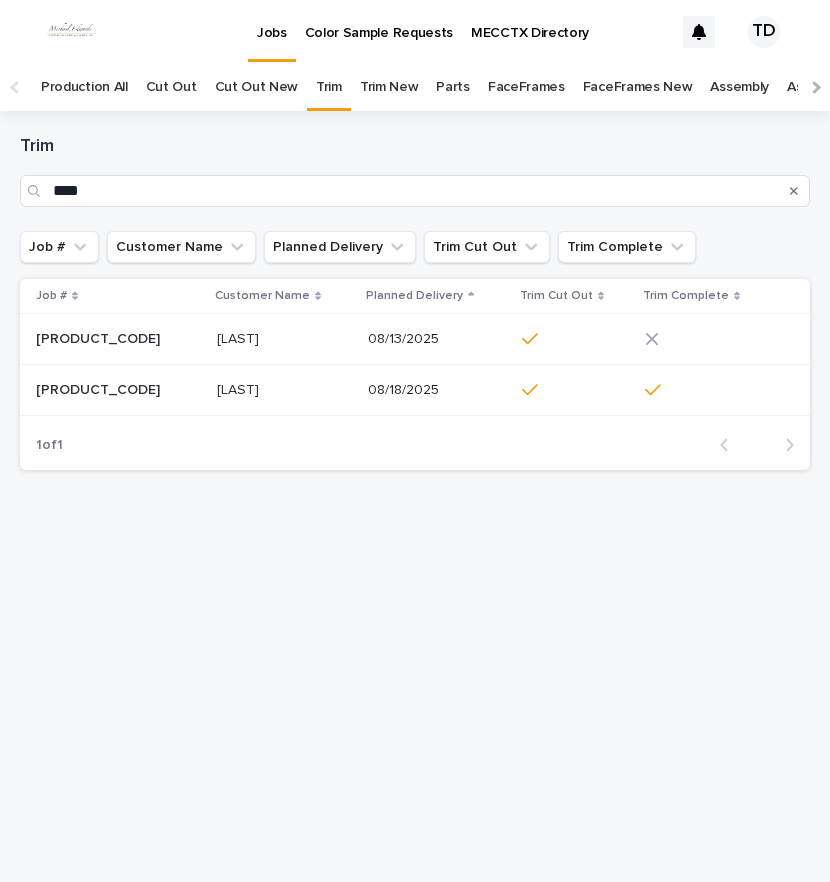scroll, scrollTop: 0, scrollLeft: 0, axis: both 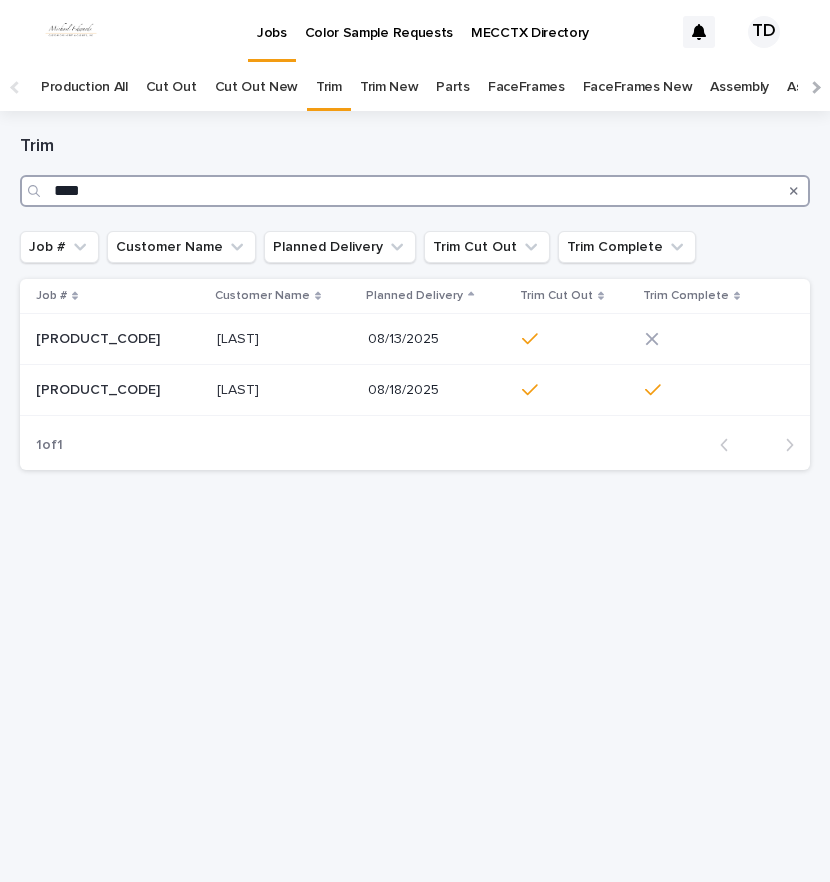 click on "****" at bounding box center [415, 191] 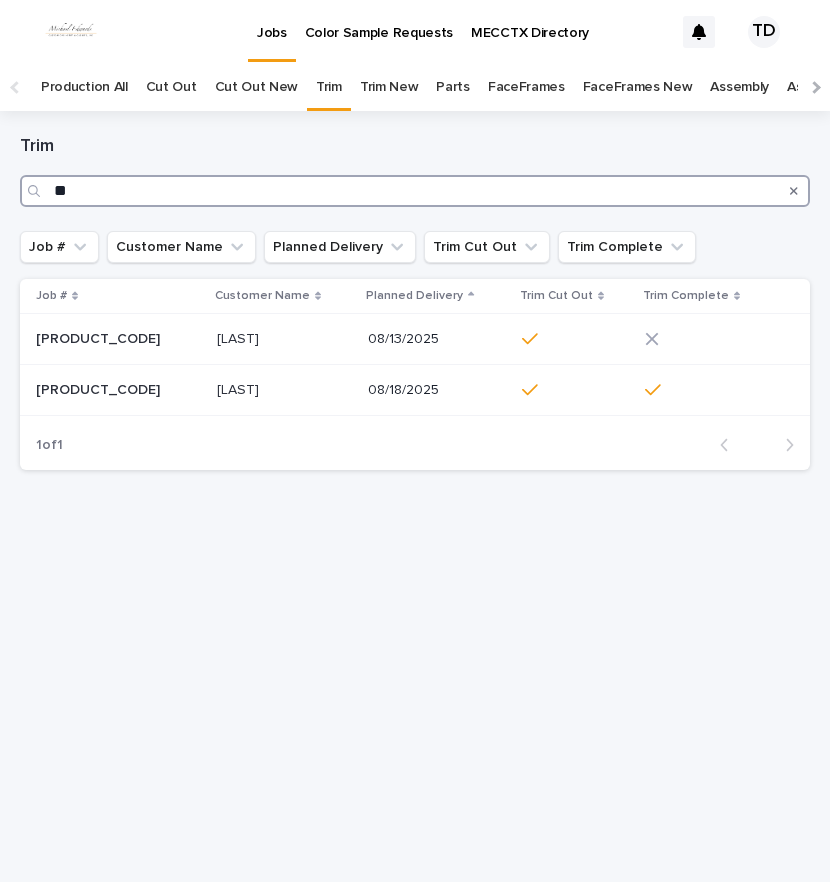 type on "*" 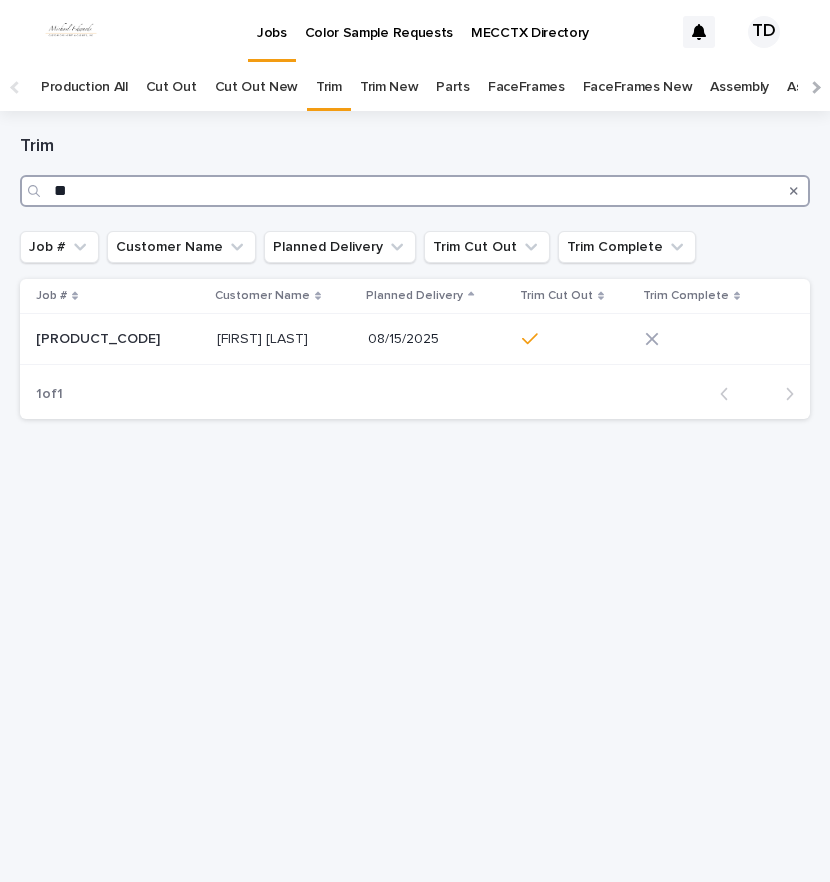type on "*" 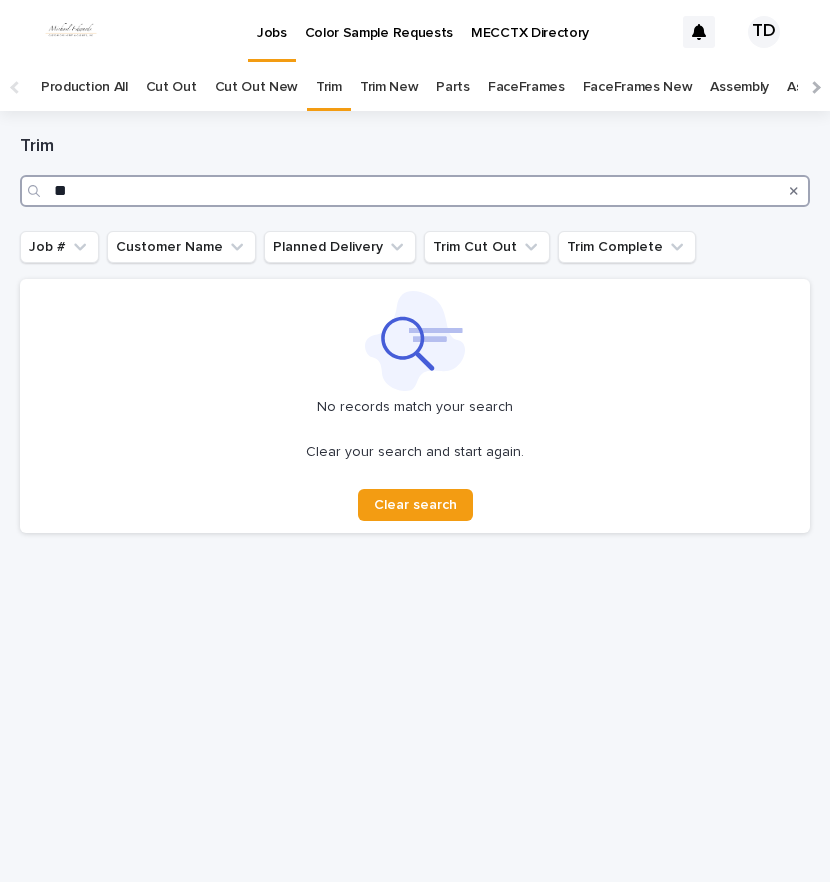 type on "*" 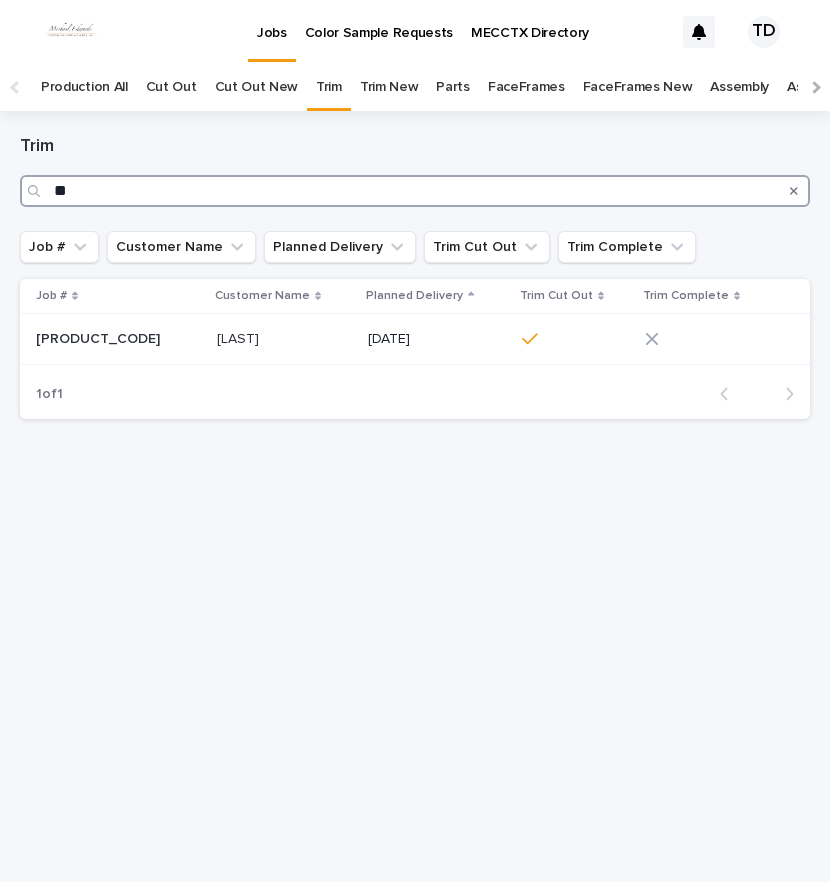 type on "*" 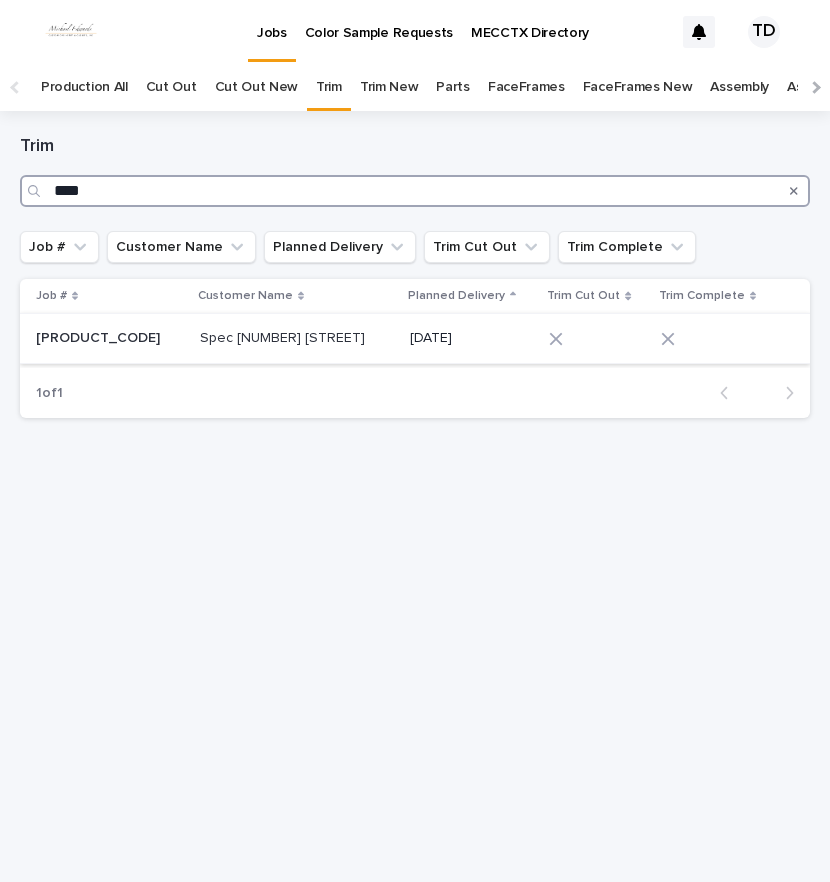 type on "****" 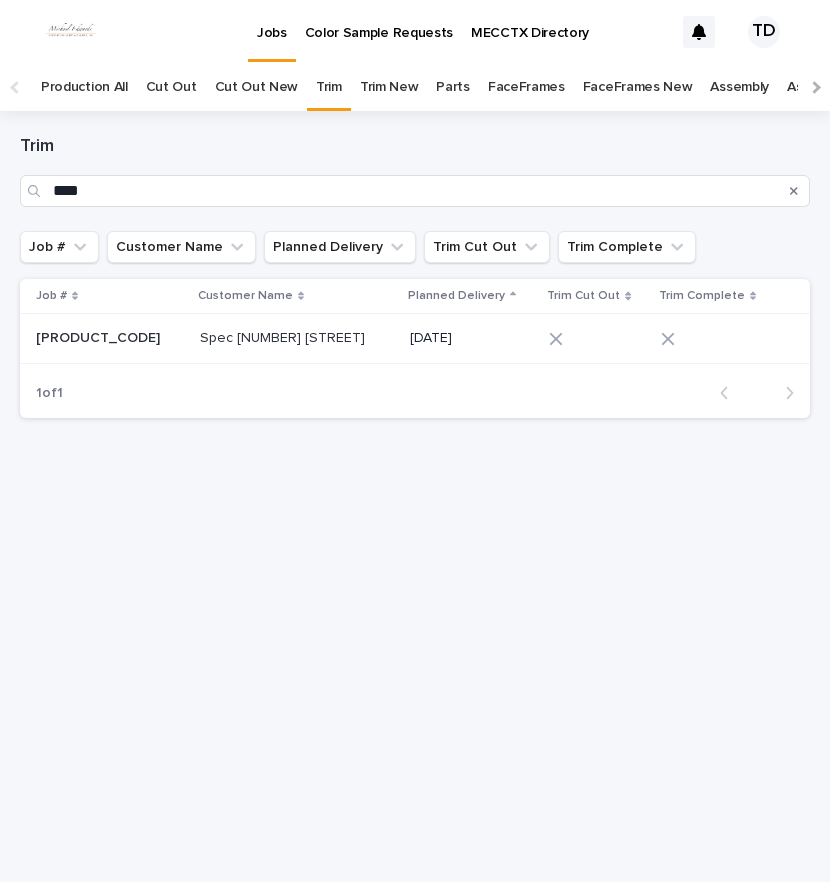 click at bounding box center [597, 339] 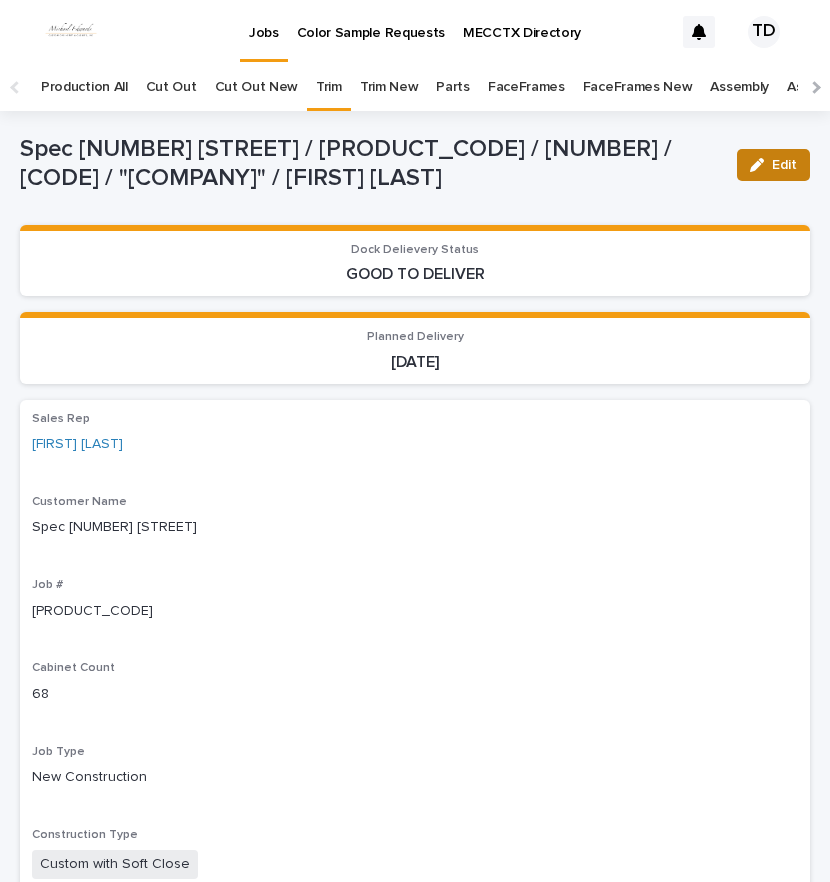 click on "Edit" at bounding box center [784, 165] 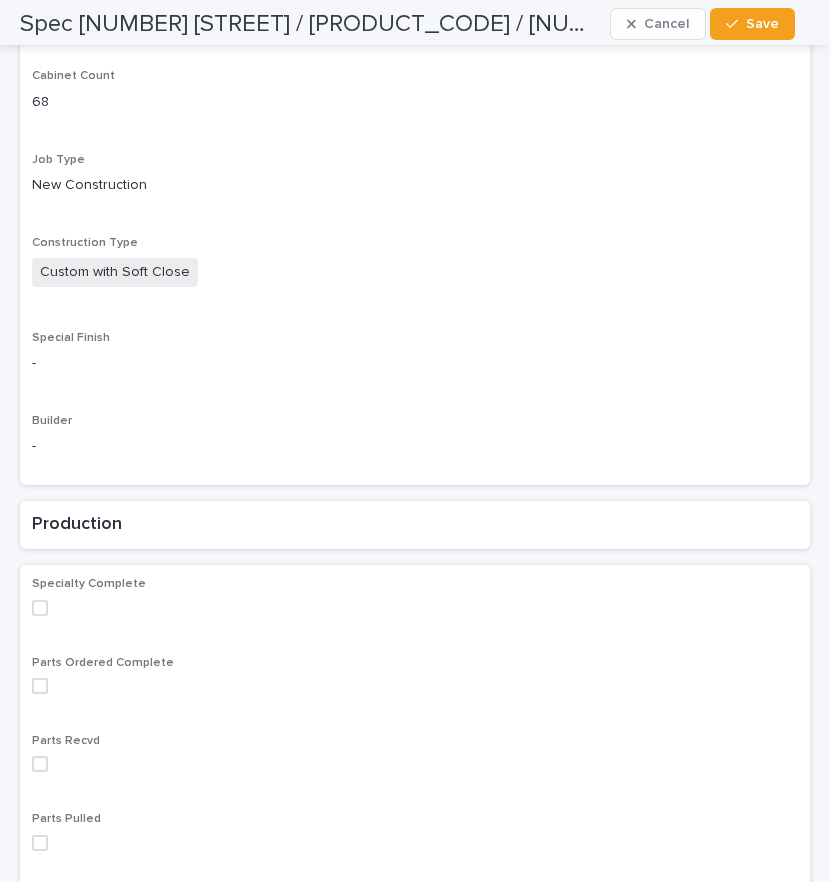 scroll, scrollTop: 1000, scrollLeft: 0, axis: vertical 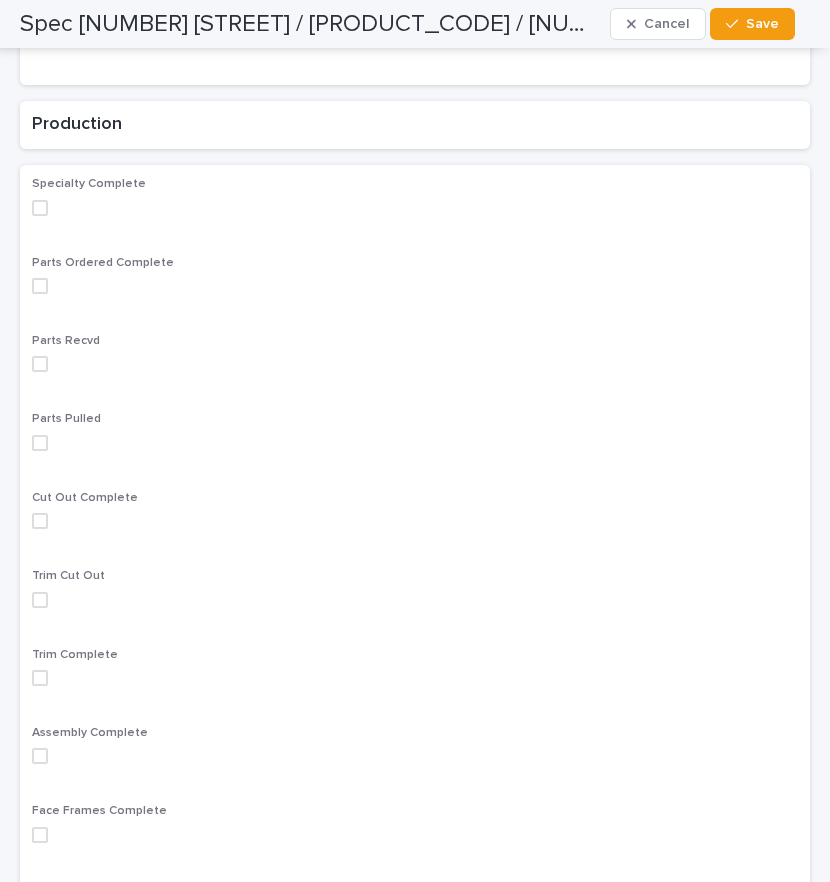 click at bounding box center [40, 600] 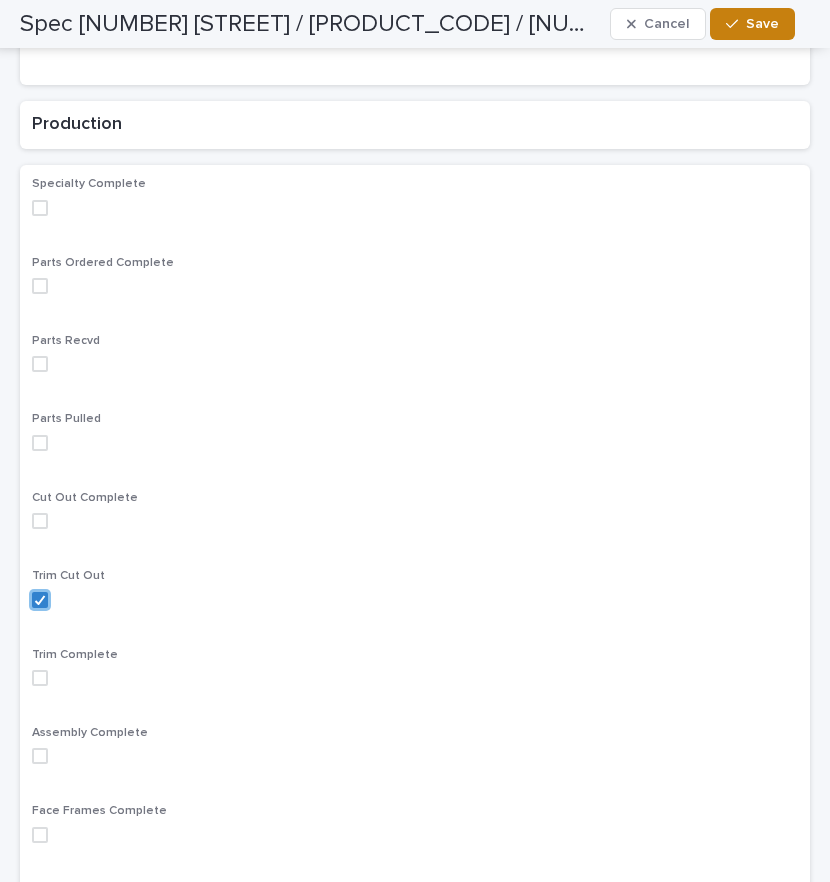 click on "Save" at bounding box center (752, 24) 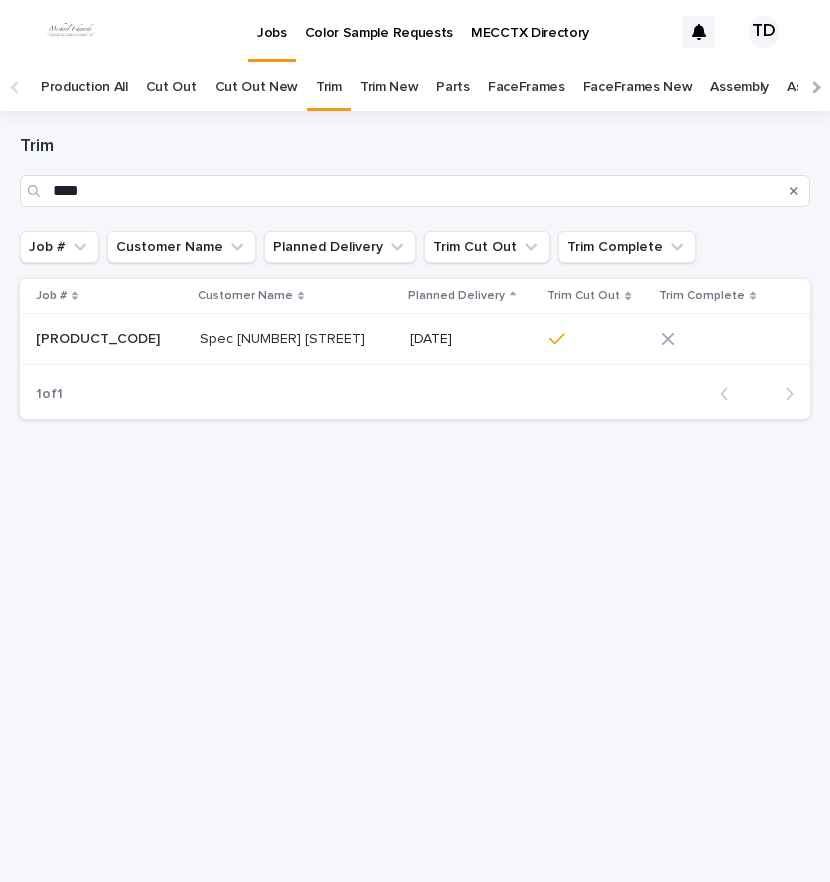 scroll, scrollTop: 0, scrollLeft: 0, axis: both 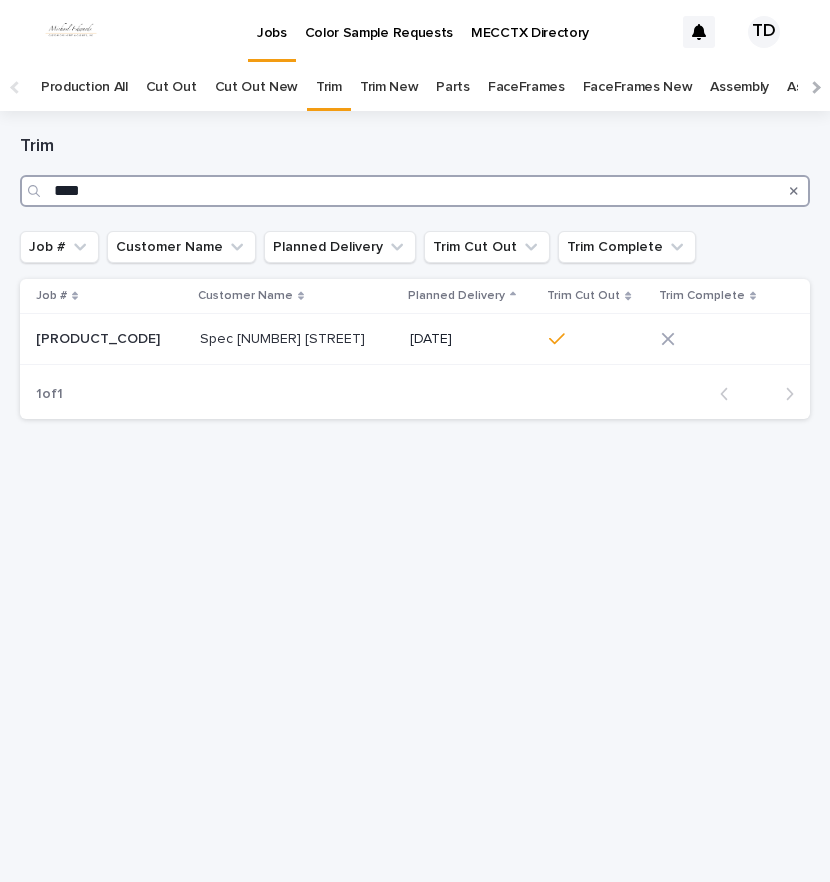 click on "****" at bounding box center [415, 191] 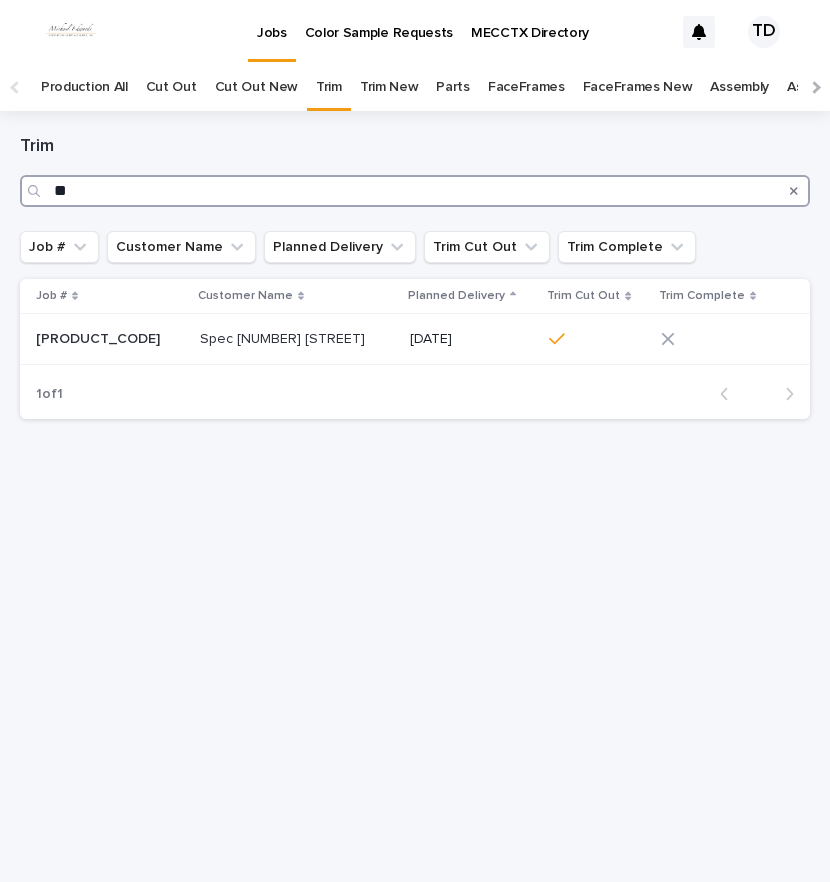 type on "*" 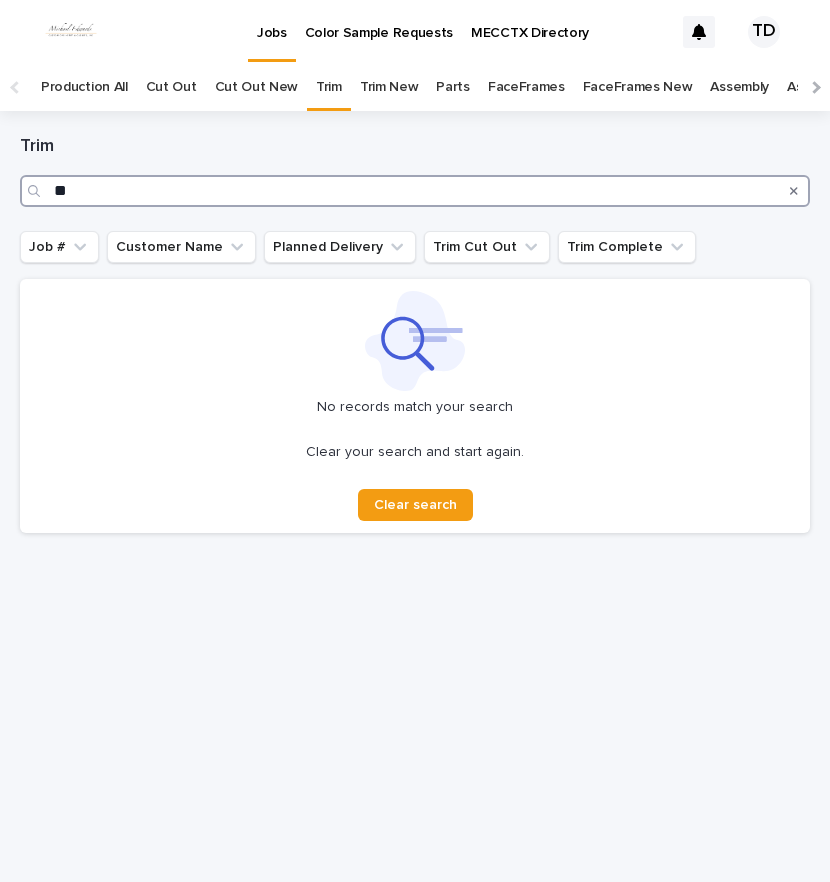 type on "*" 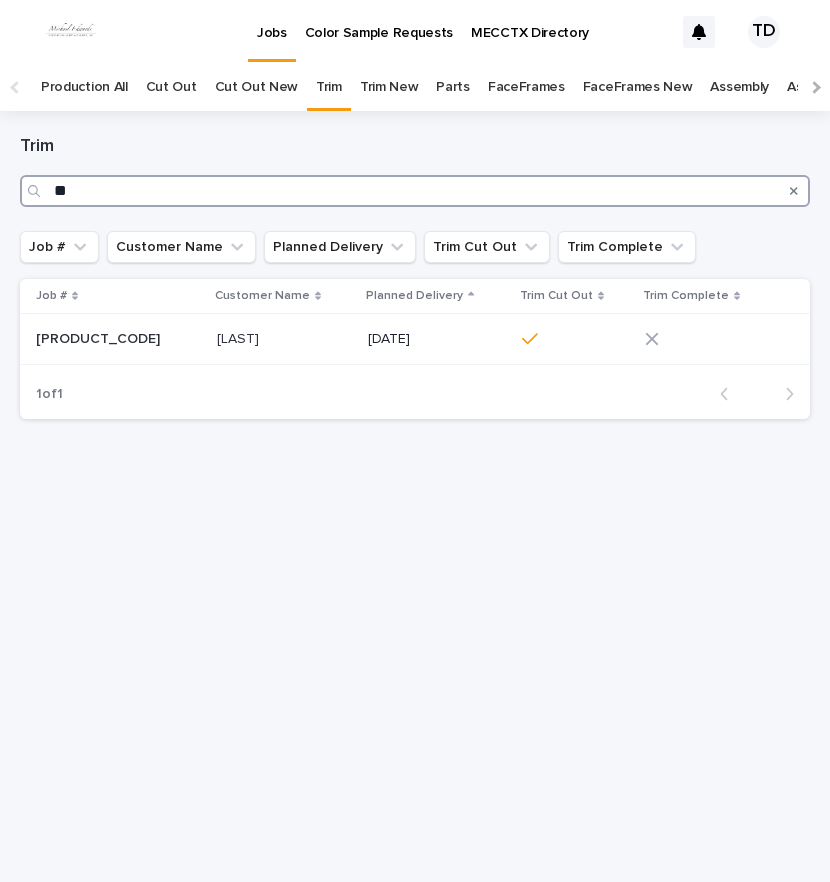 type on "*" 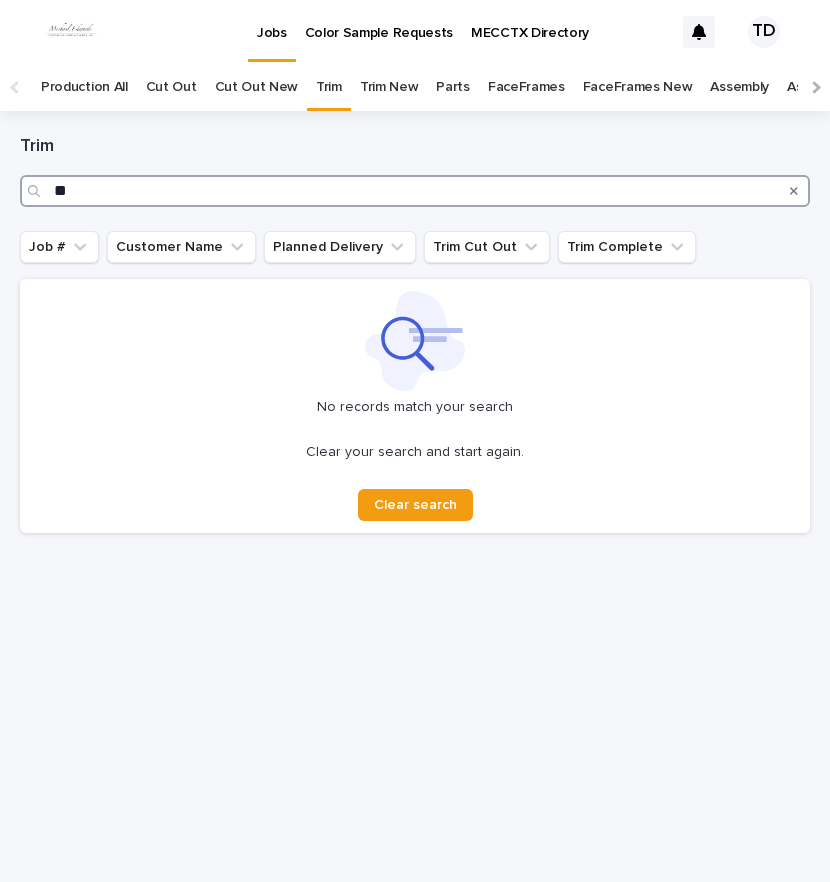 type on "*" 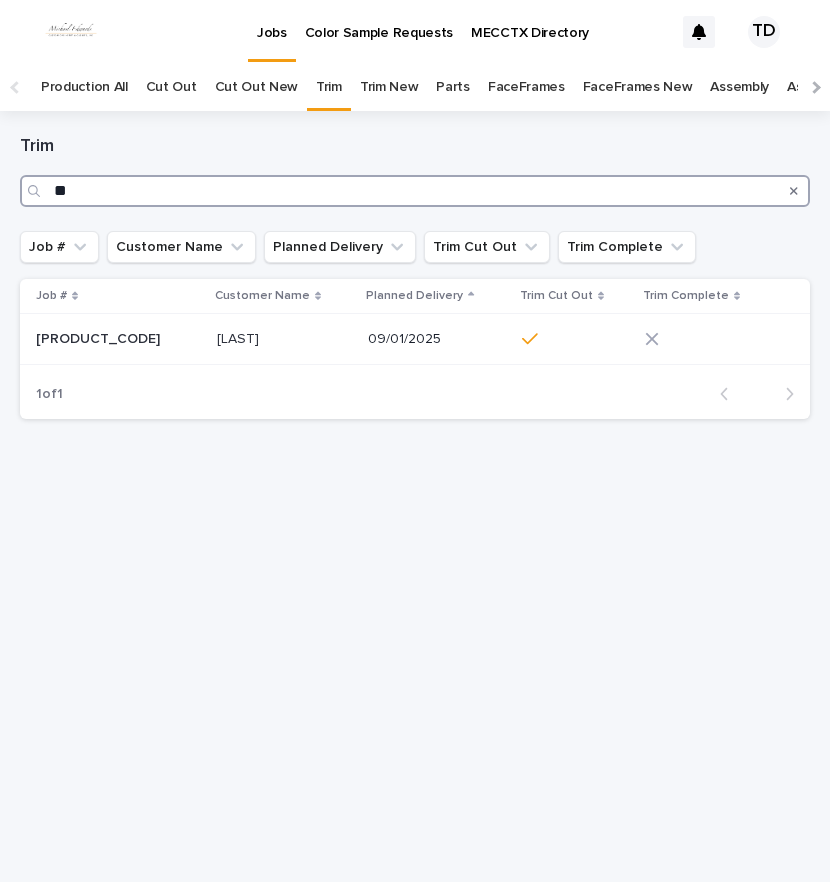type on "*" 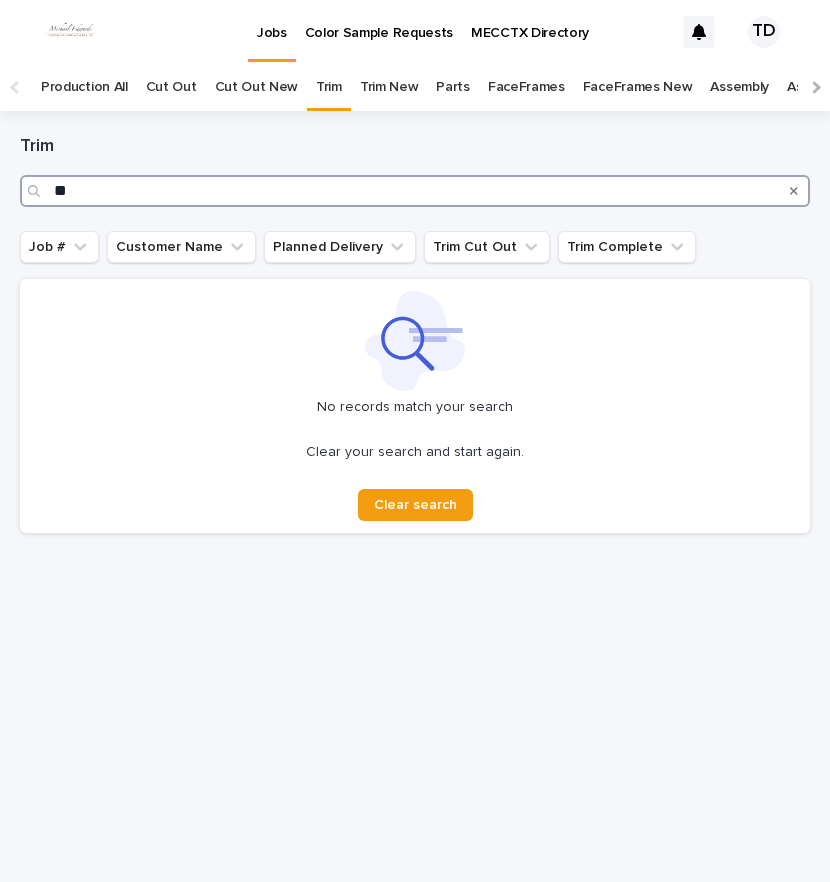 type on "*" 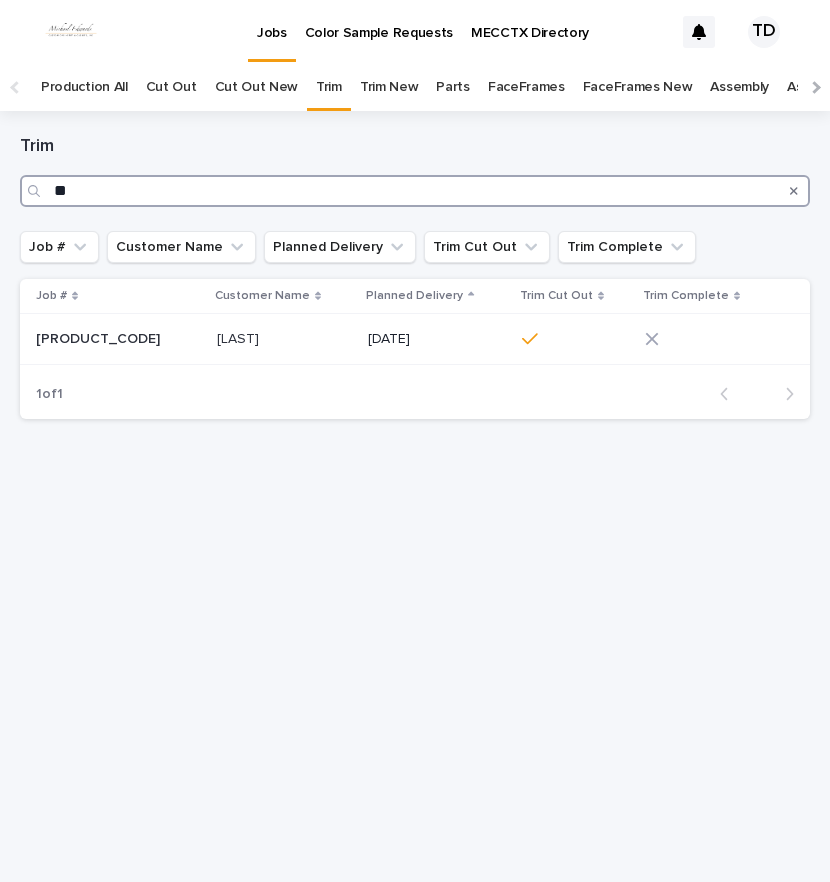 type on "*" 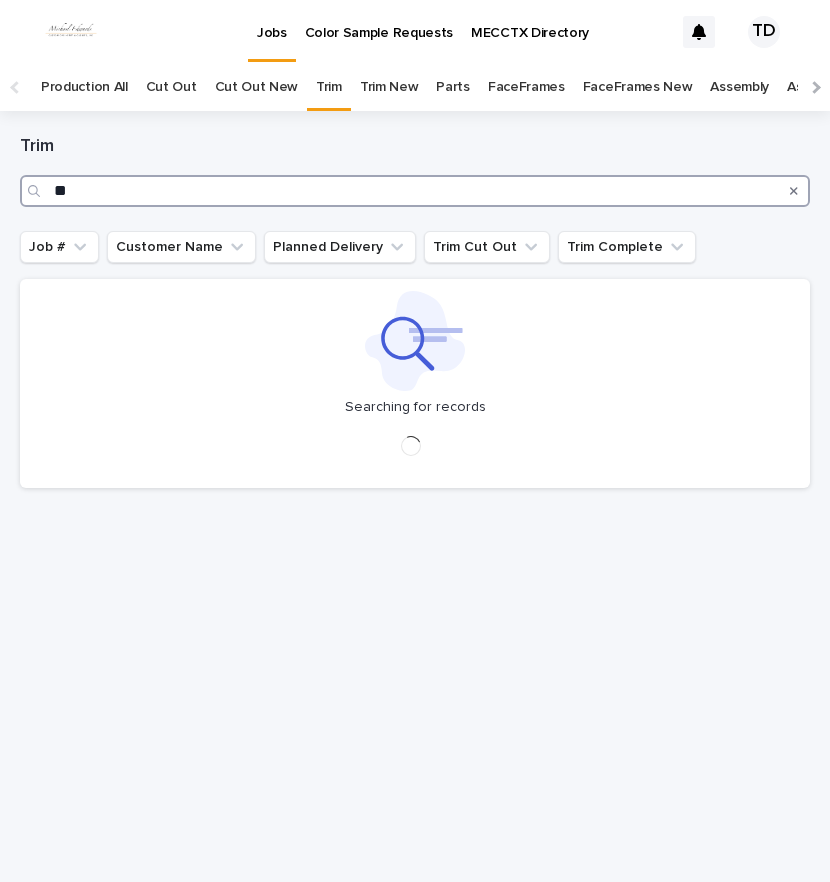 type on "*" 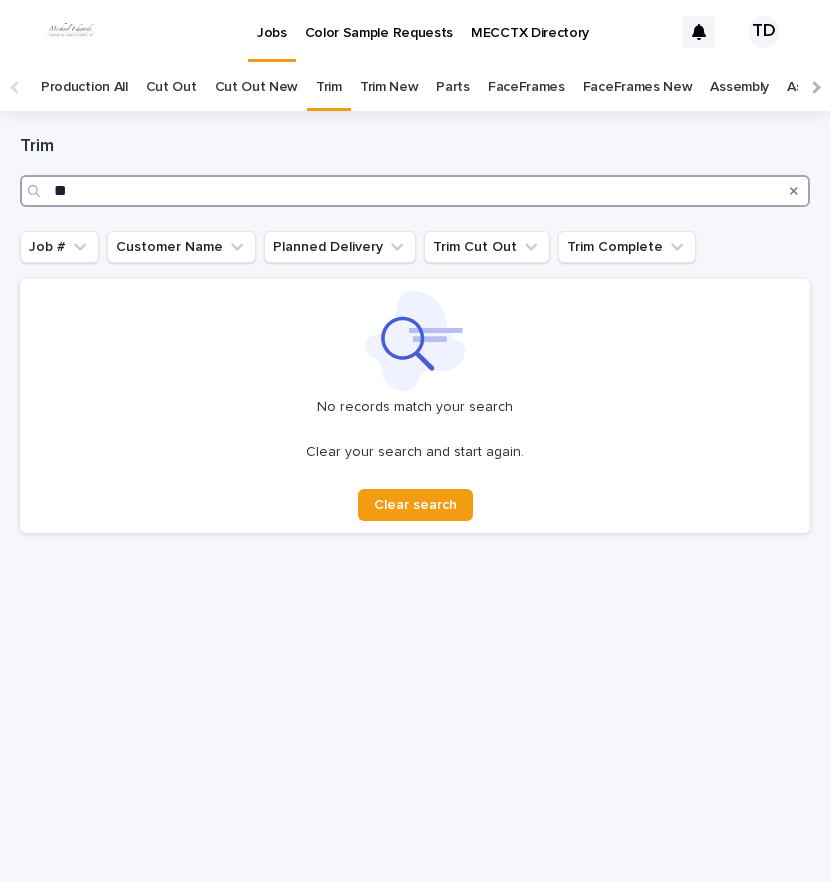 type on "*" 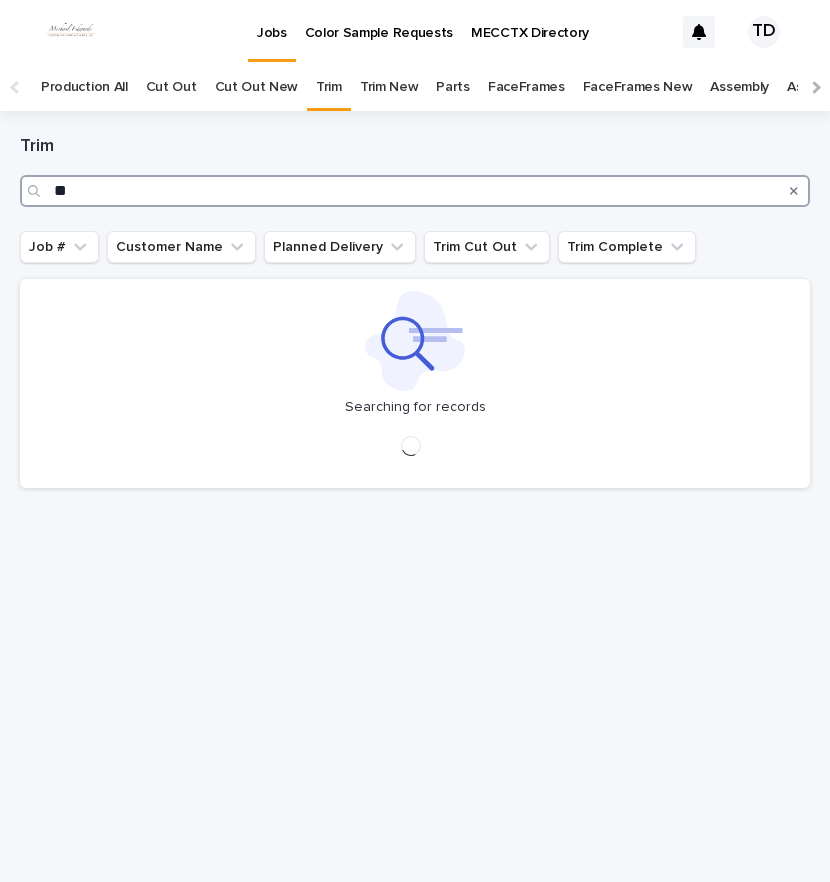 type on "*" 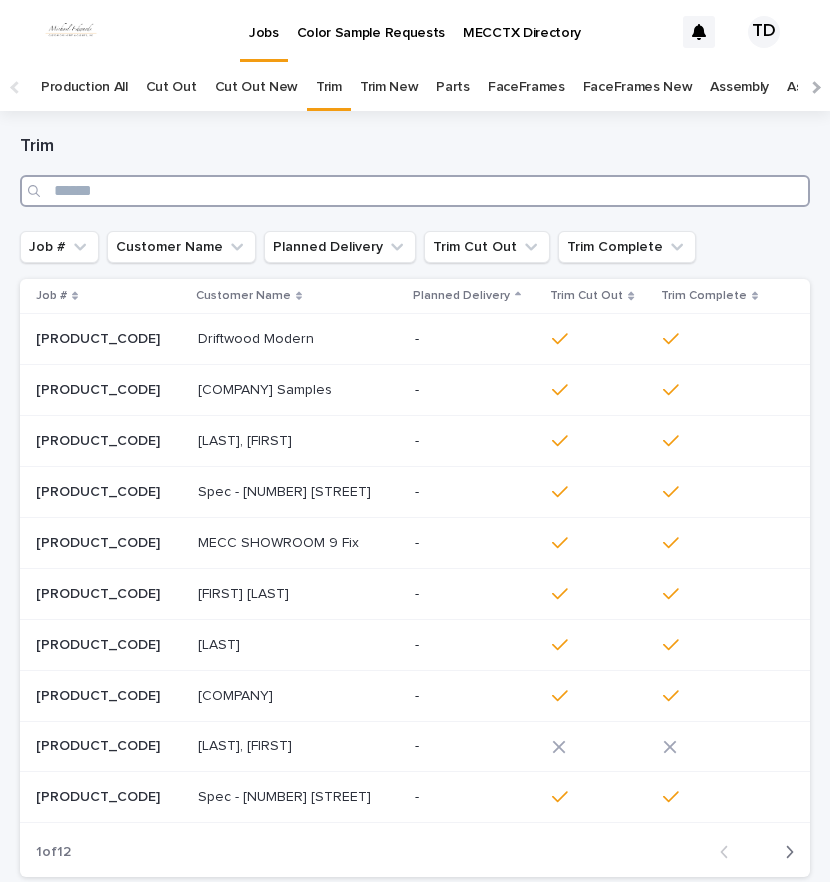 click at bounding box center (415, 191) 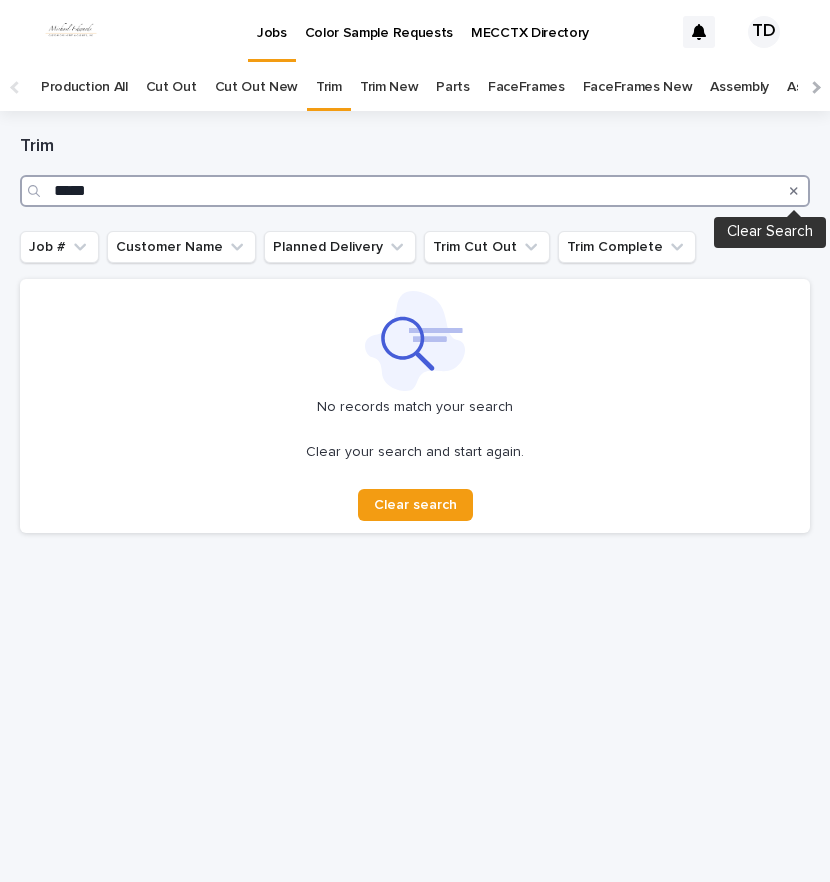 type on "*****" 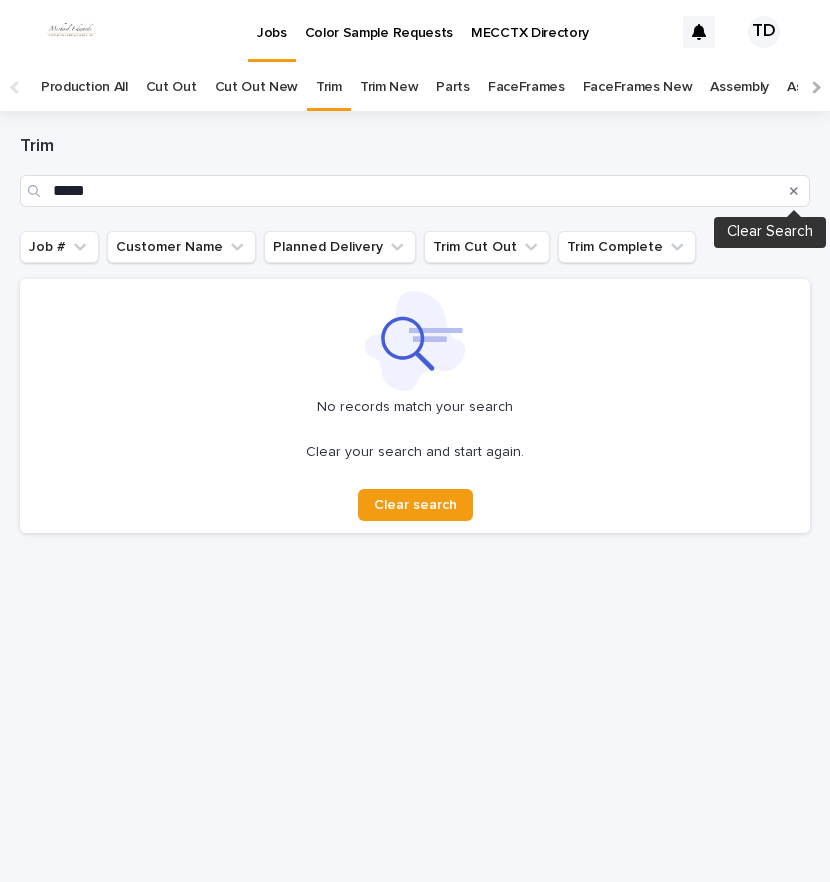 click 